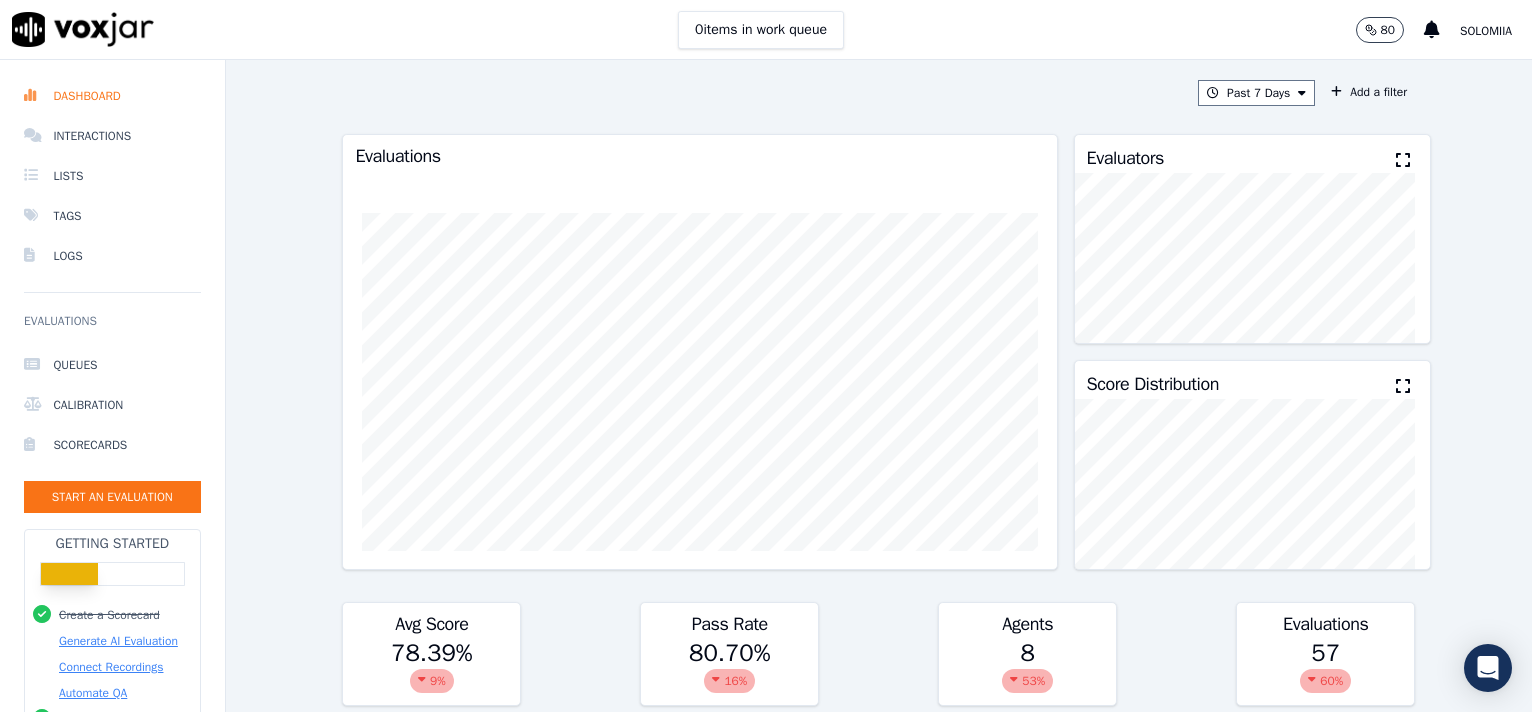 scroll, scrollTop: 0, scrollLeft: 0, axis: both 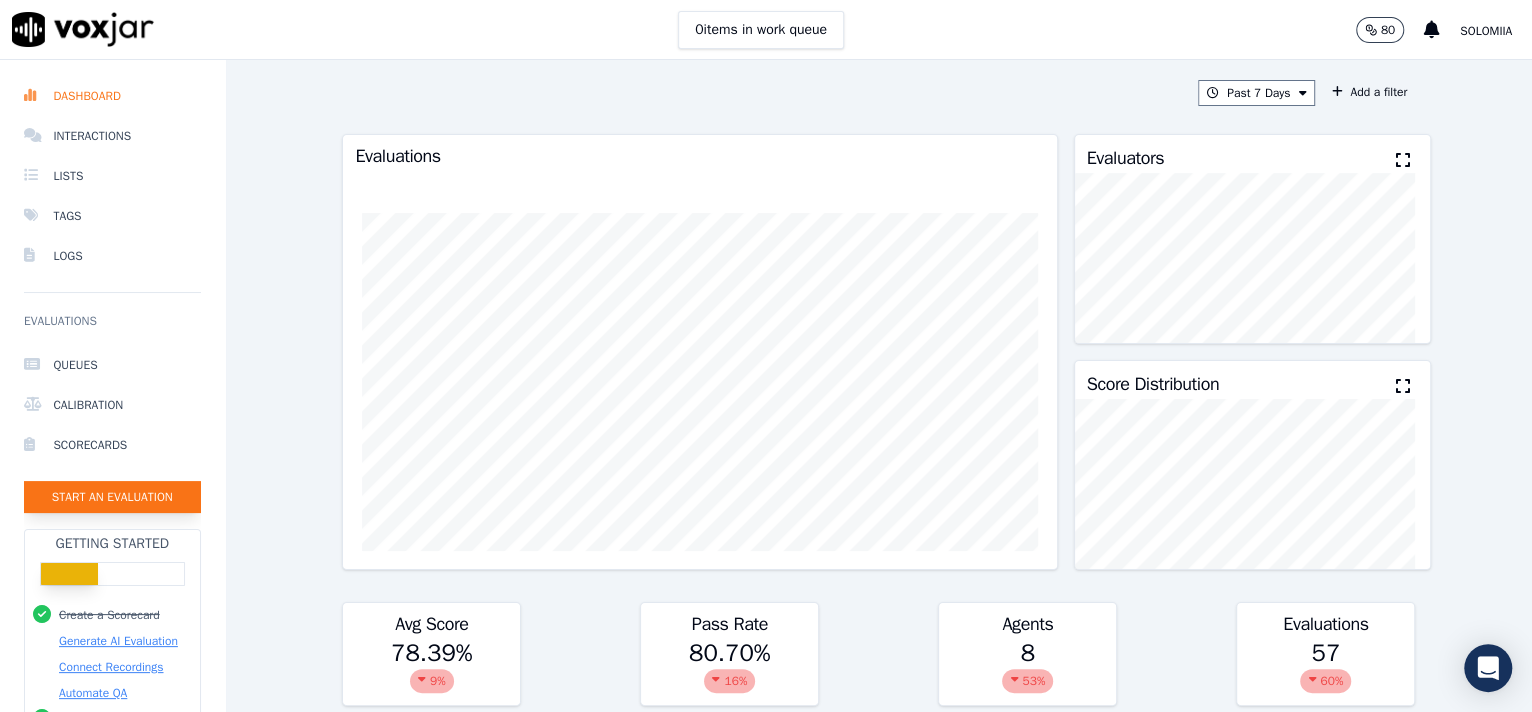 click on "Start an Evaluation" 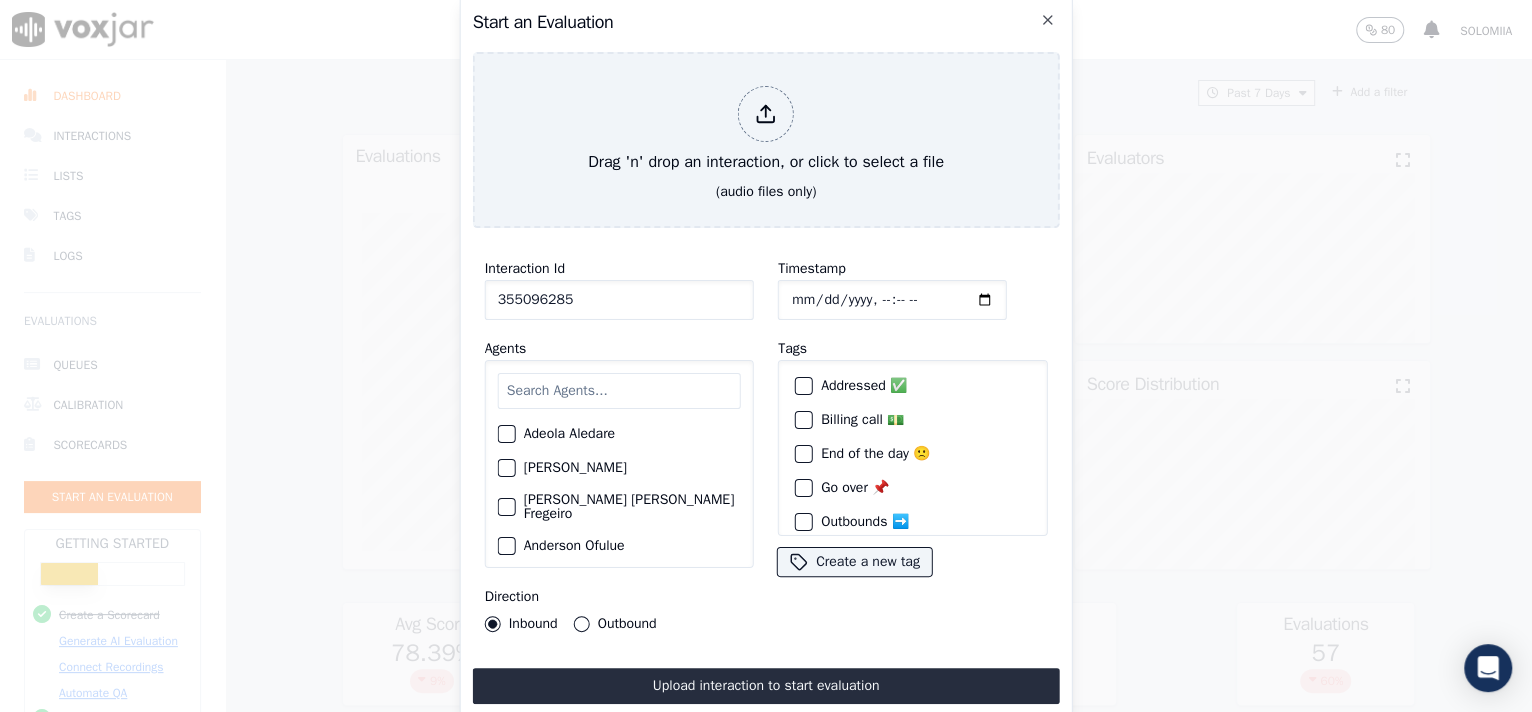 type on "355096285" 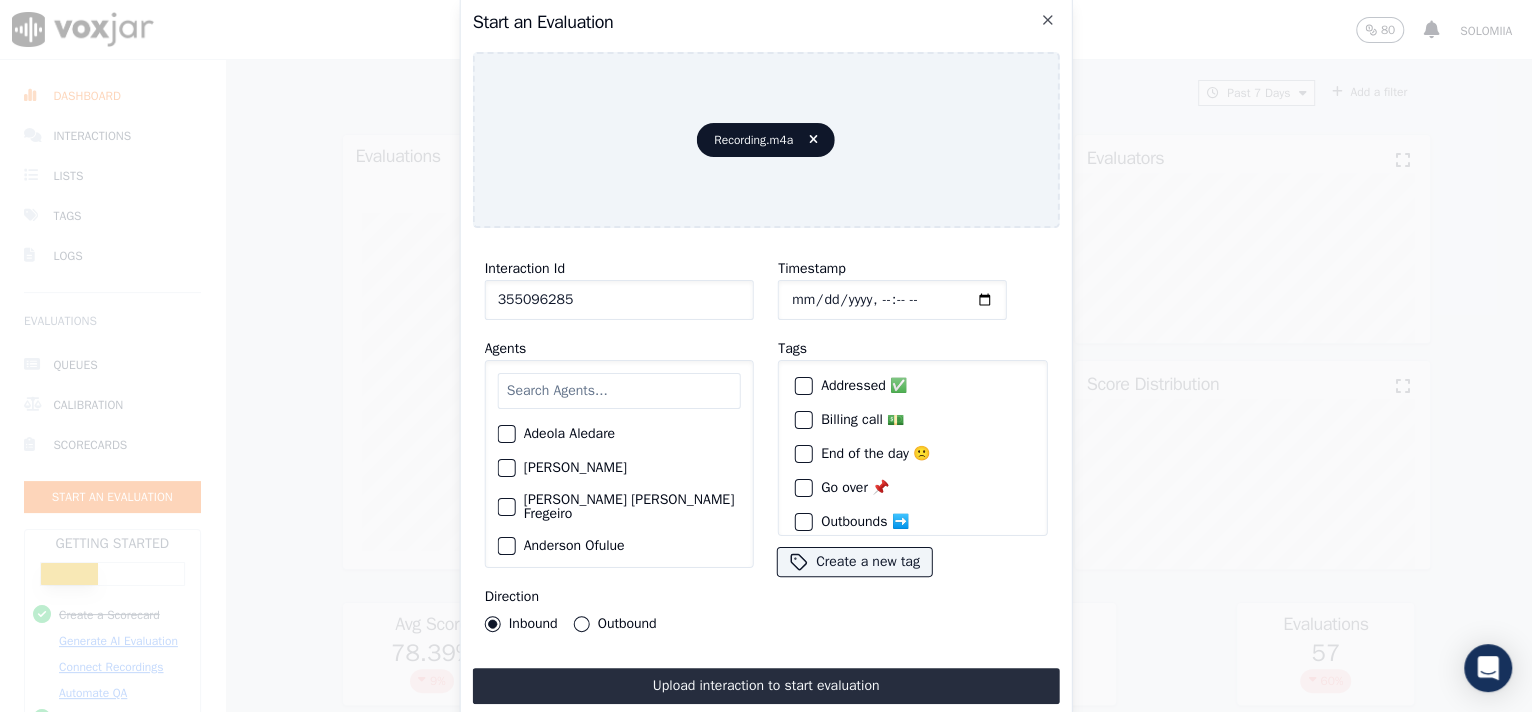 click on "Timestamp" 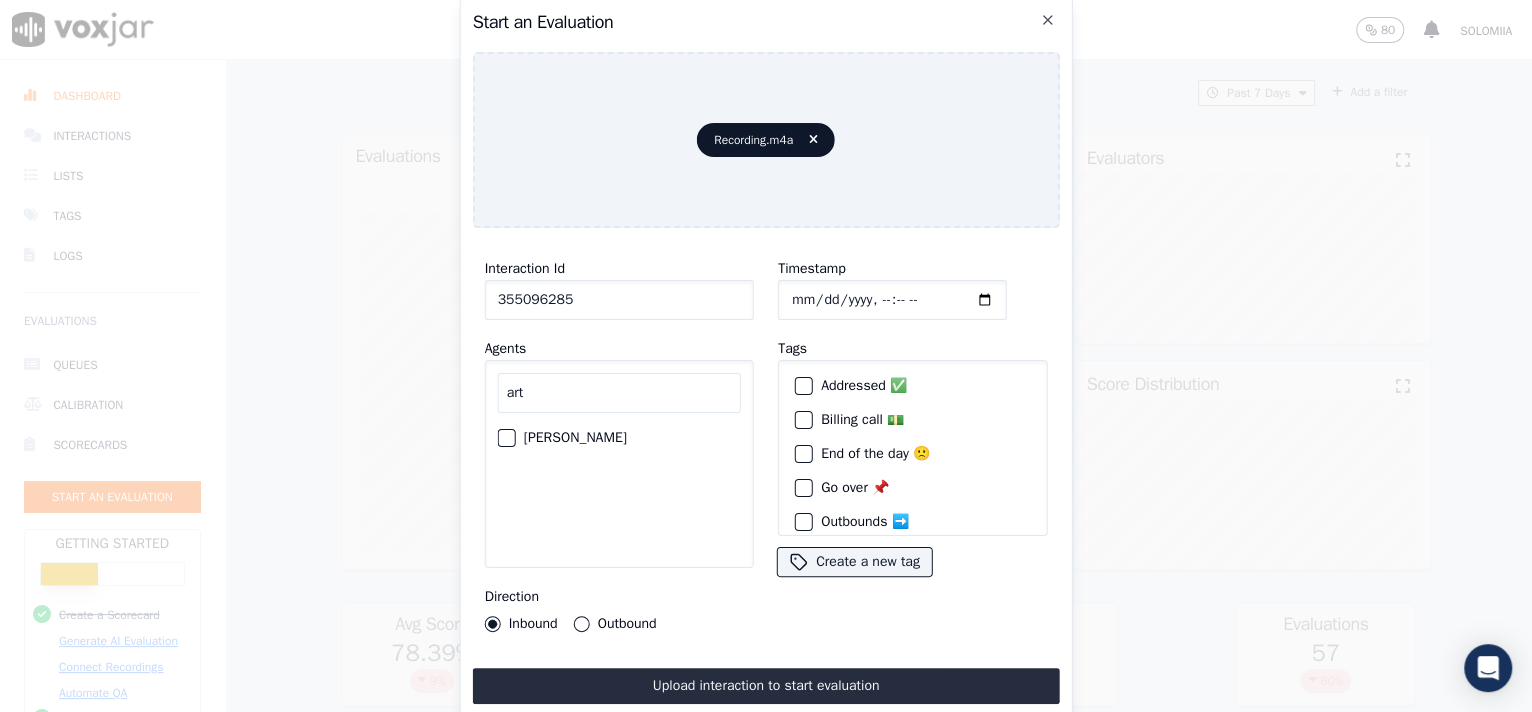 type on "art" 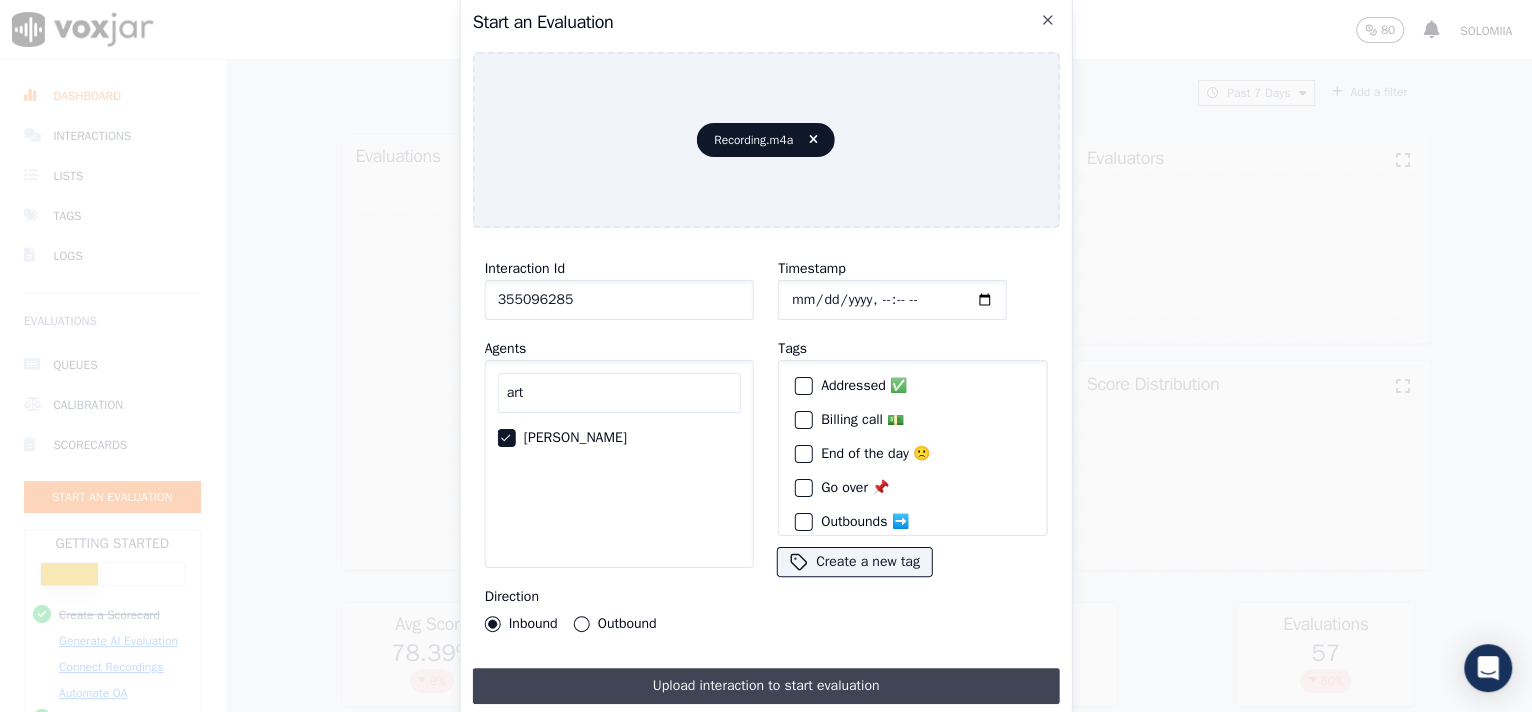 click on "Upload interaction to start evaluation" at bounding box center (766, 686) 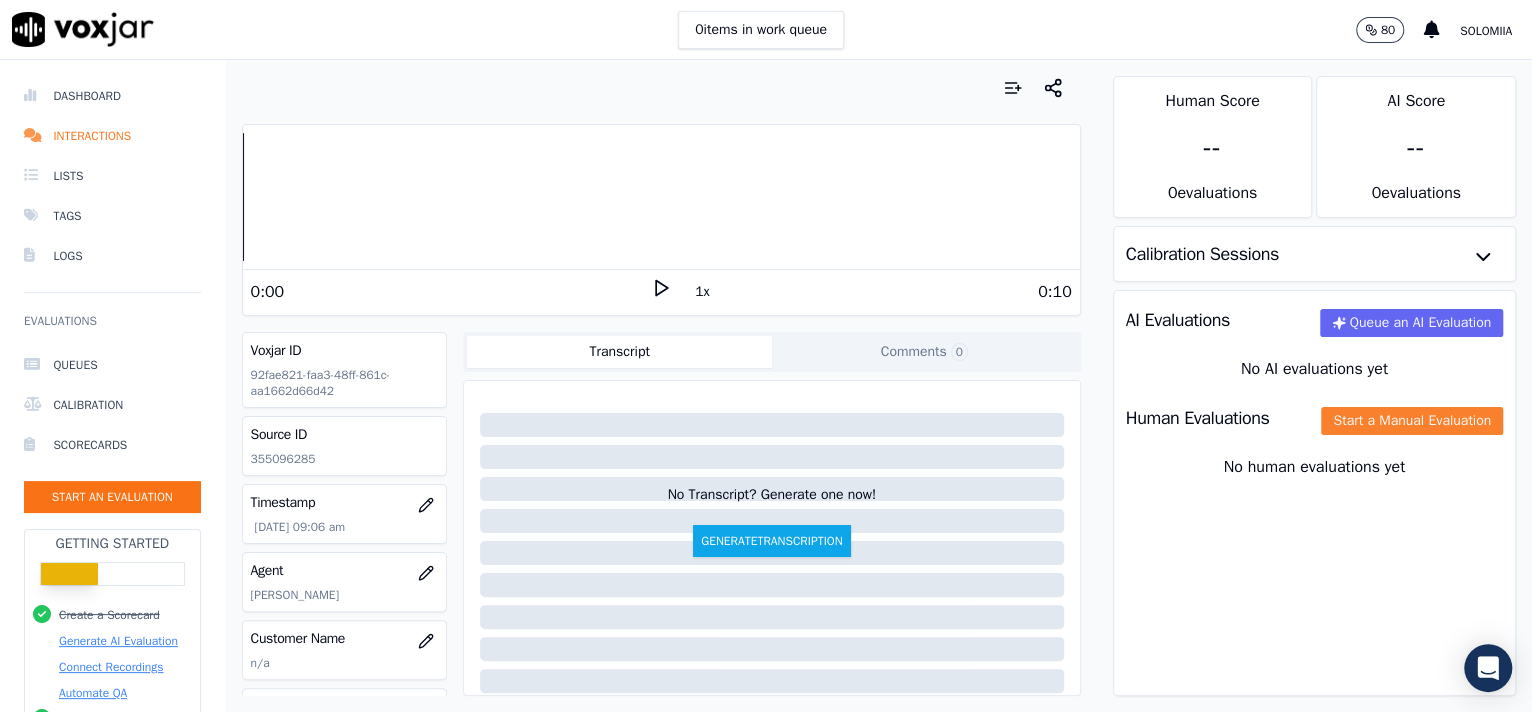 click on "Start a Manual Evaluation" 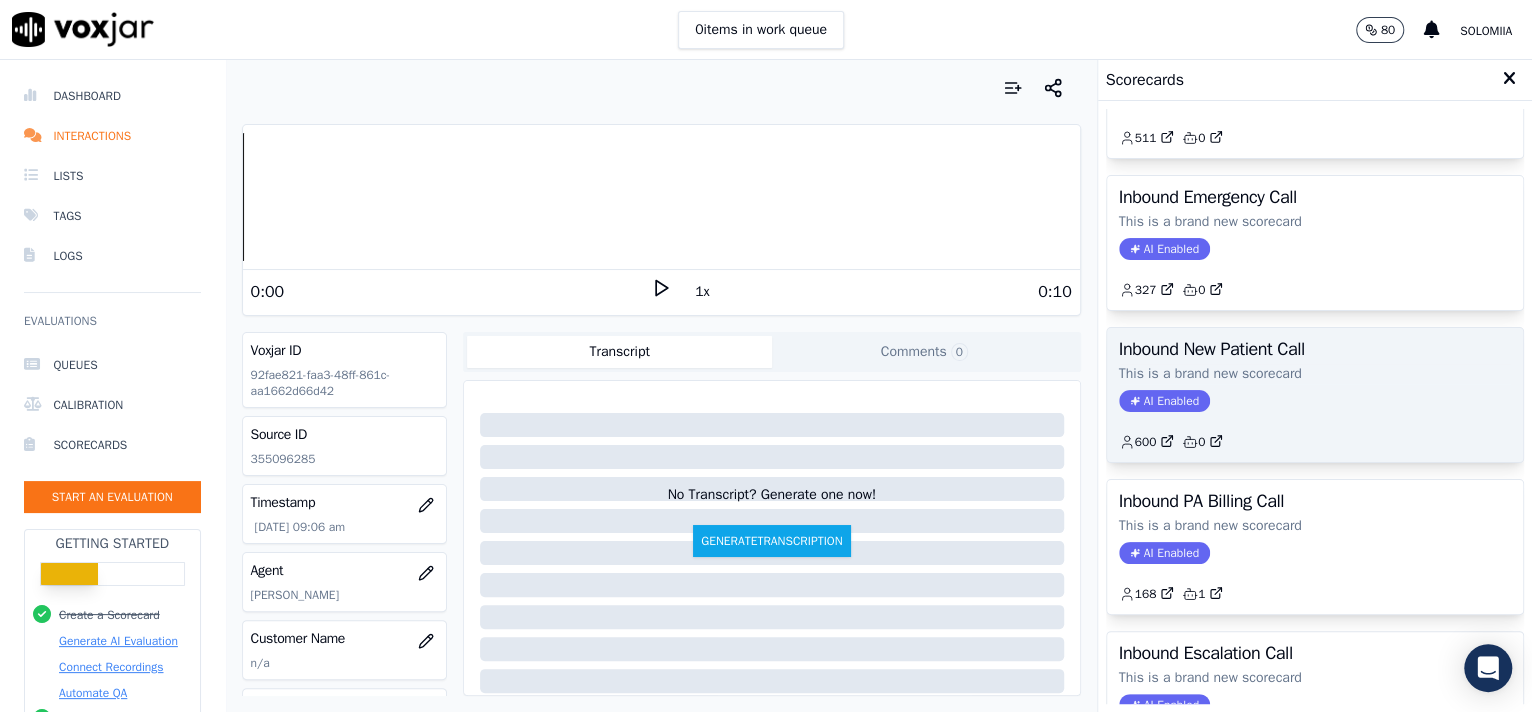 scroll, scrollTop: 384, scrollLeft: 0, axis: vertical 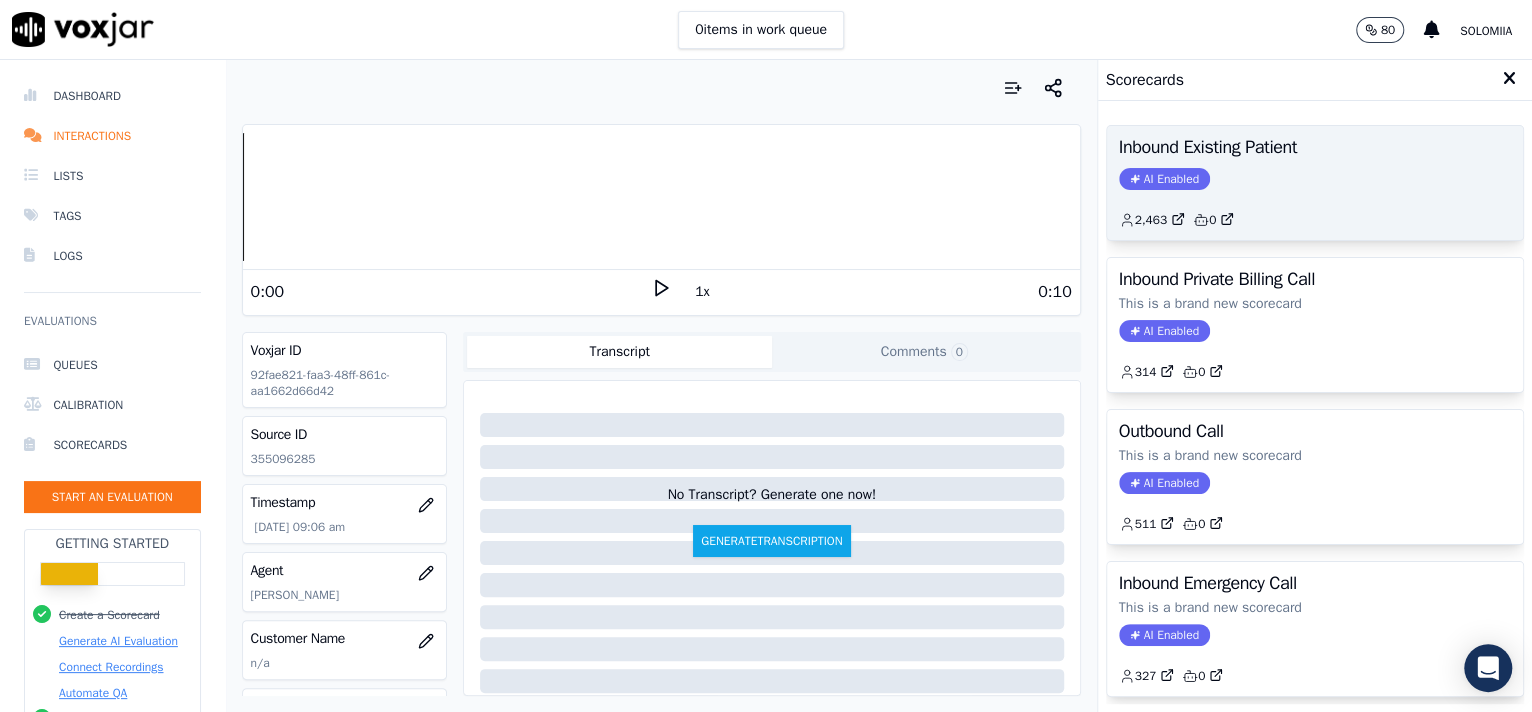 click on "AI Enabled" 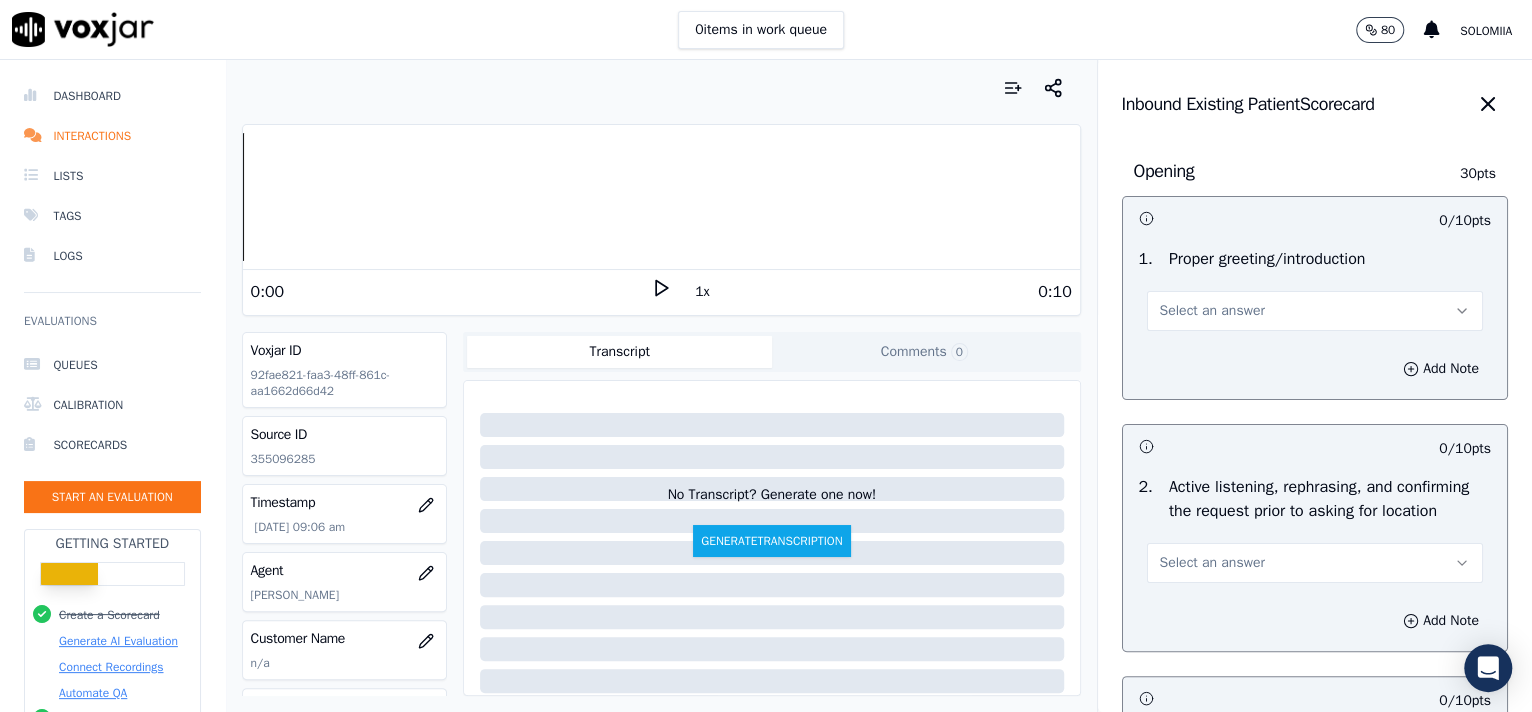 click on "Select an answer" at bounding box center [1212, 311] 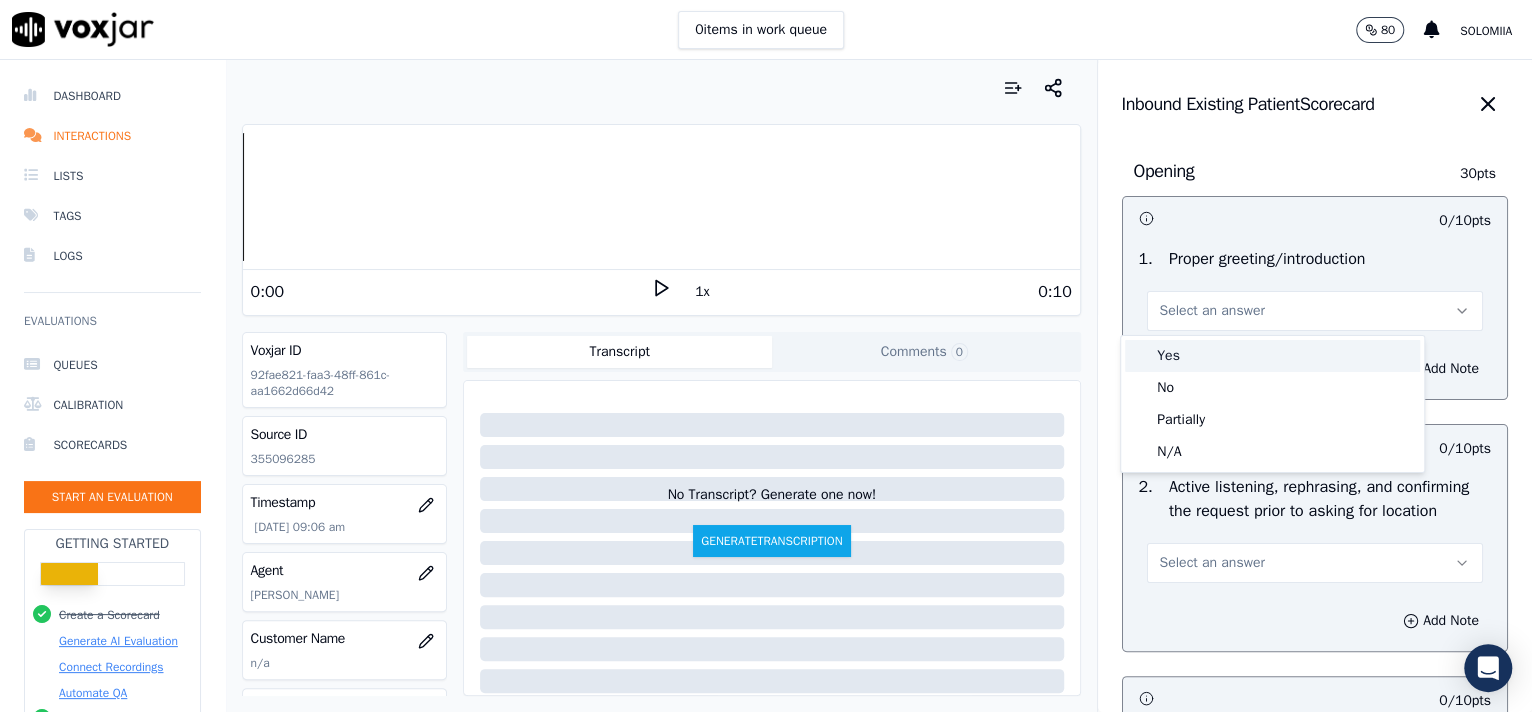 click on "Yes" at bounding box center [1272, 356] 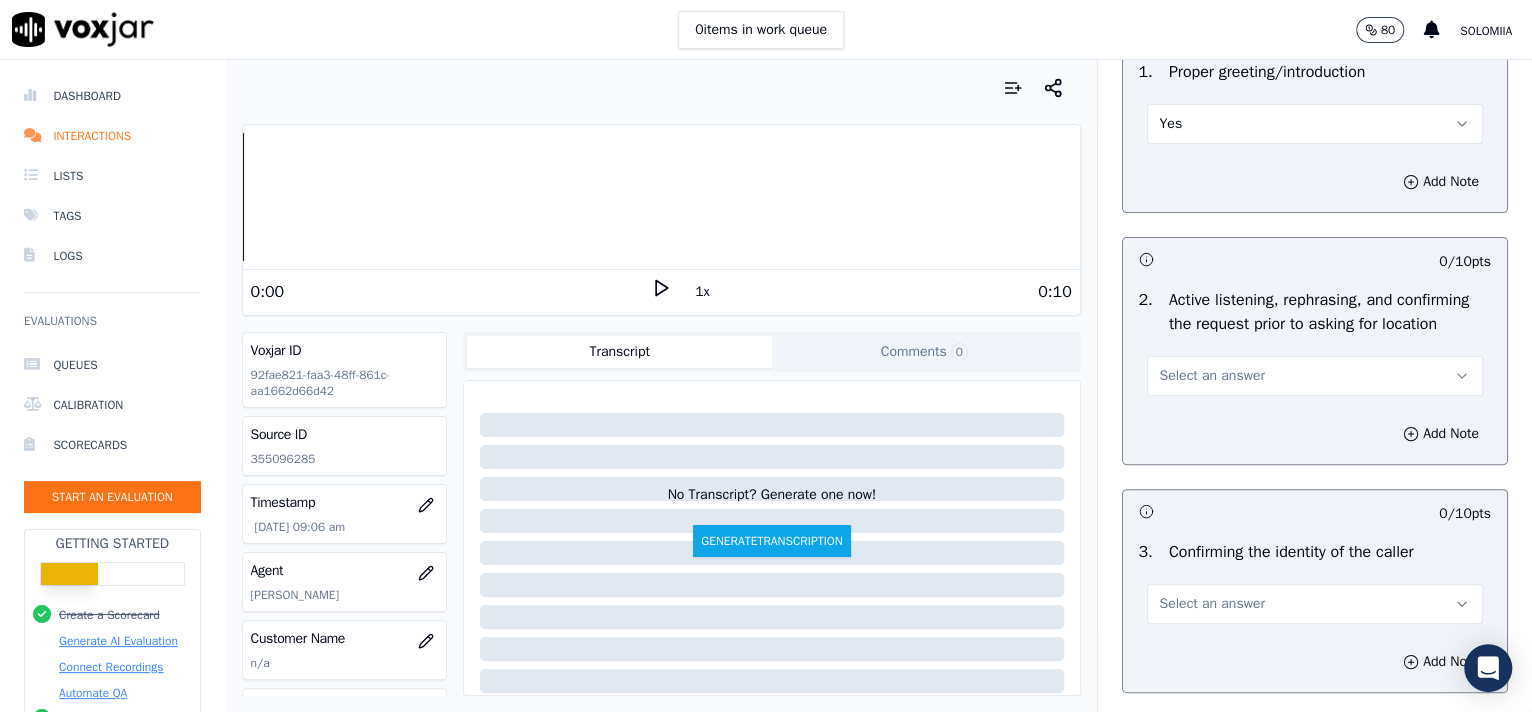 scroll, scrollTop: 260, scrollLeft: 0, axis: vertical 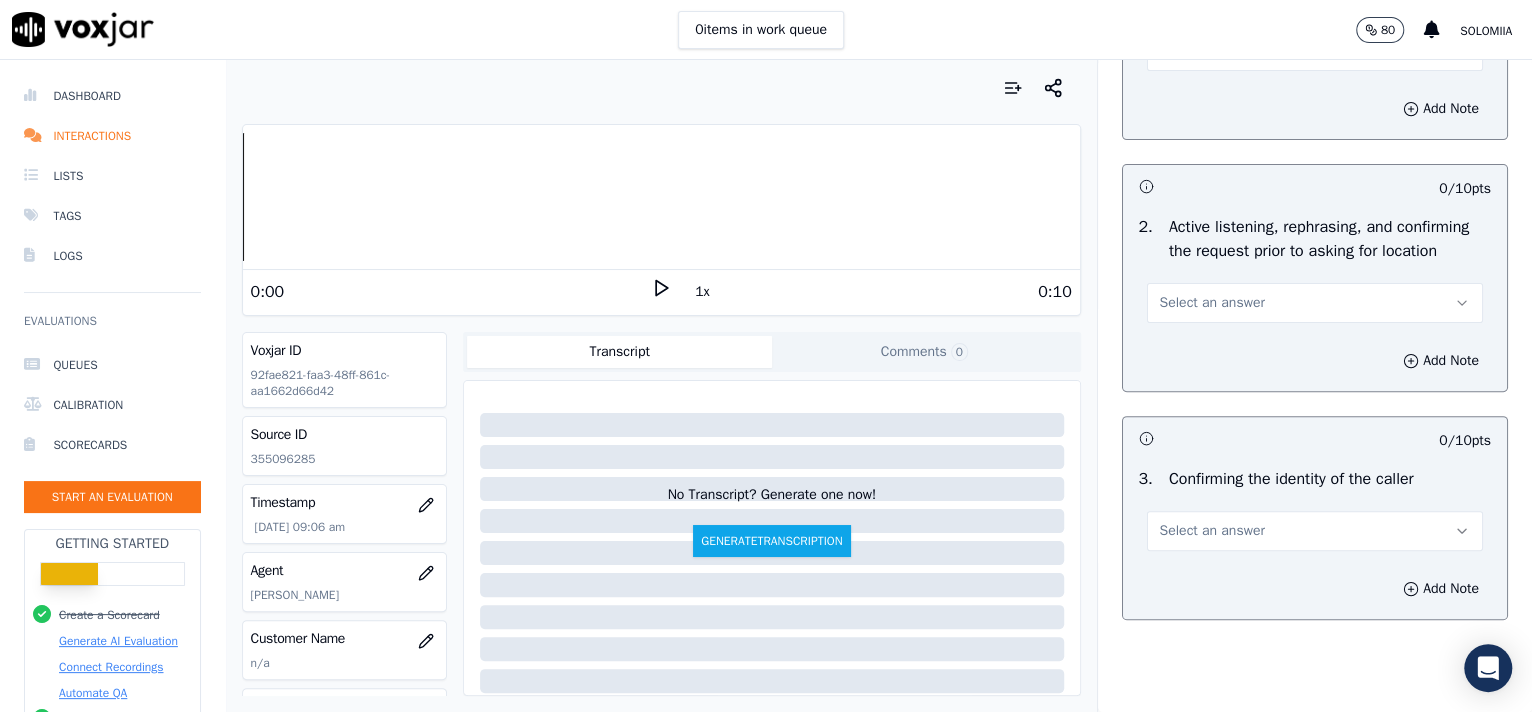 click on "Select an answer" at bounding box center (1212, 303) 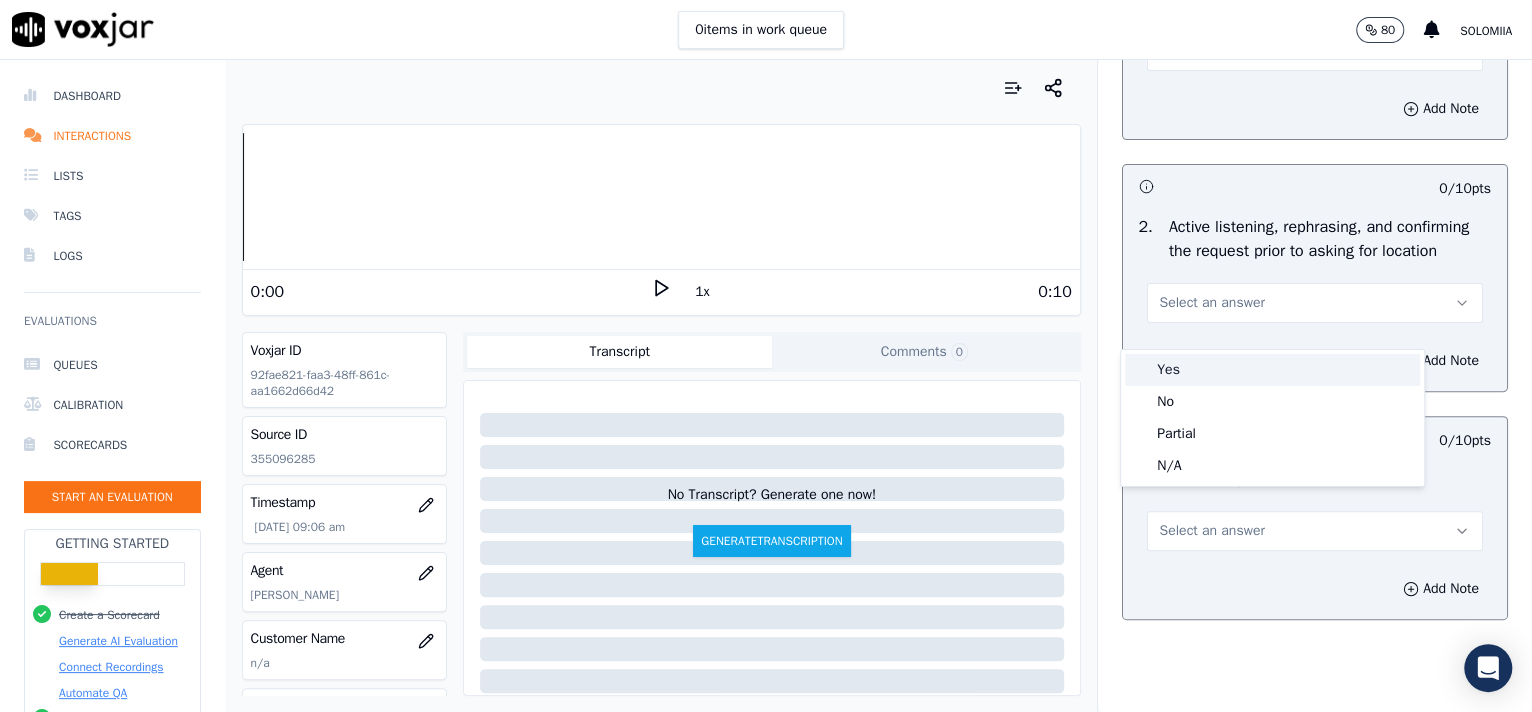 click on "Yes" at bounding box center [1272, 370] 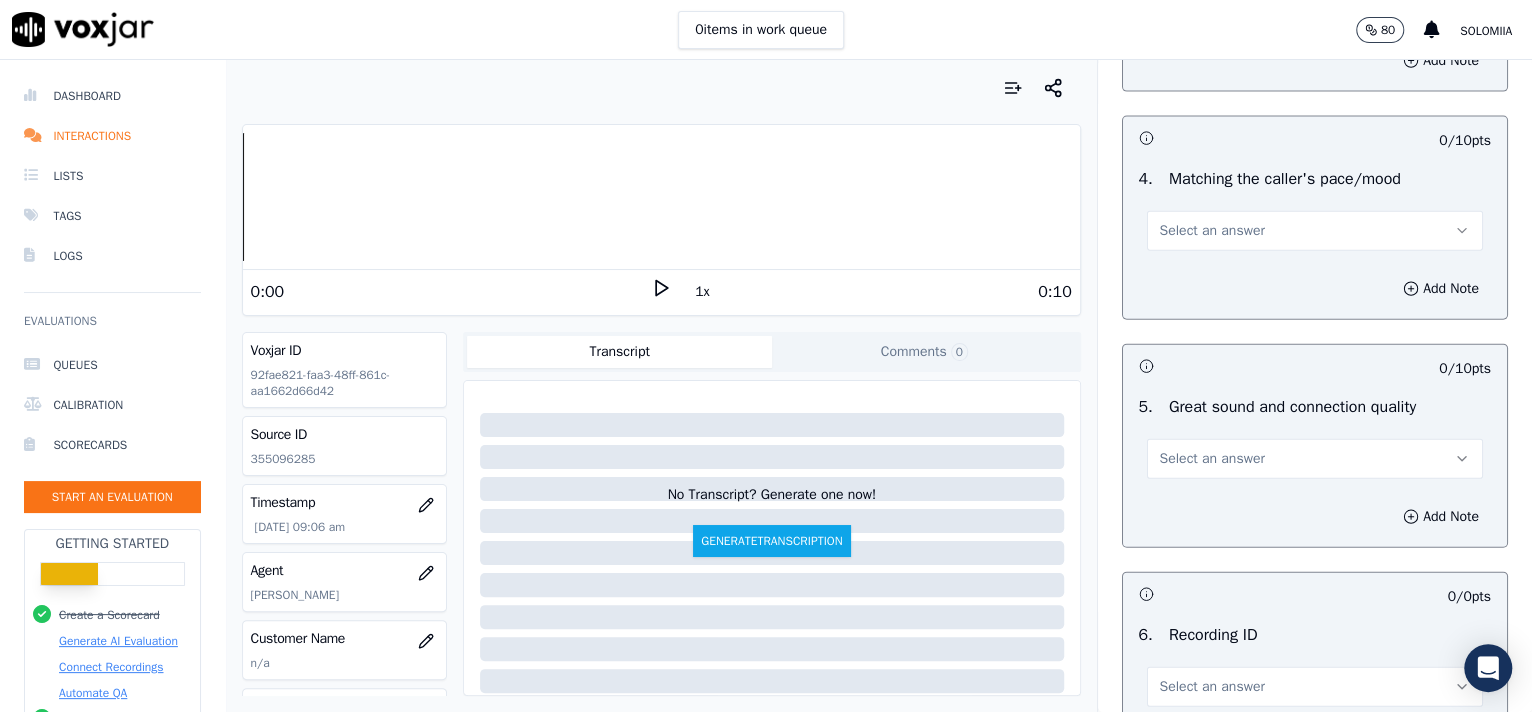 scroll, scrollTop: 2756, scrollLeft: 0, axis: vertical 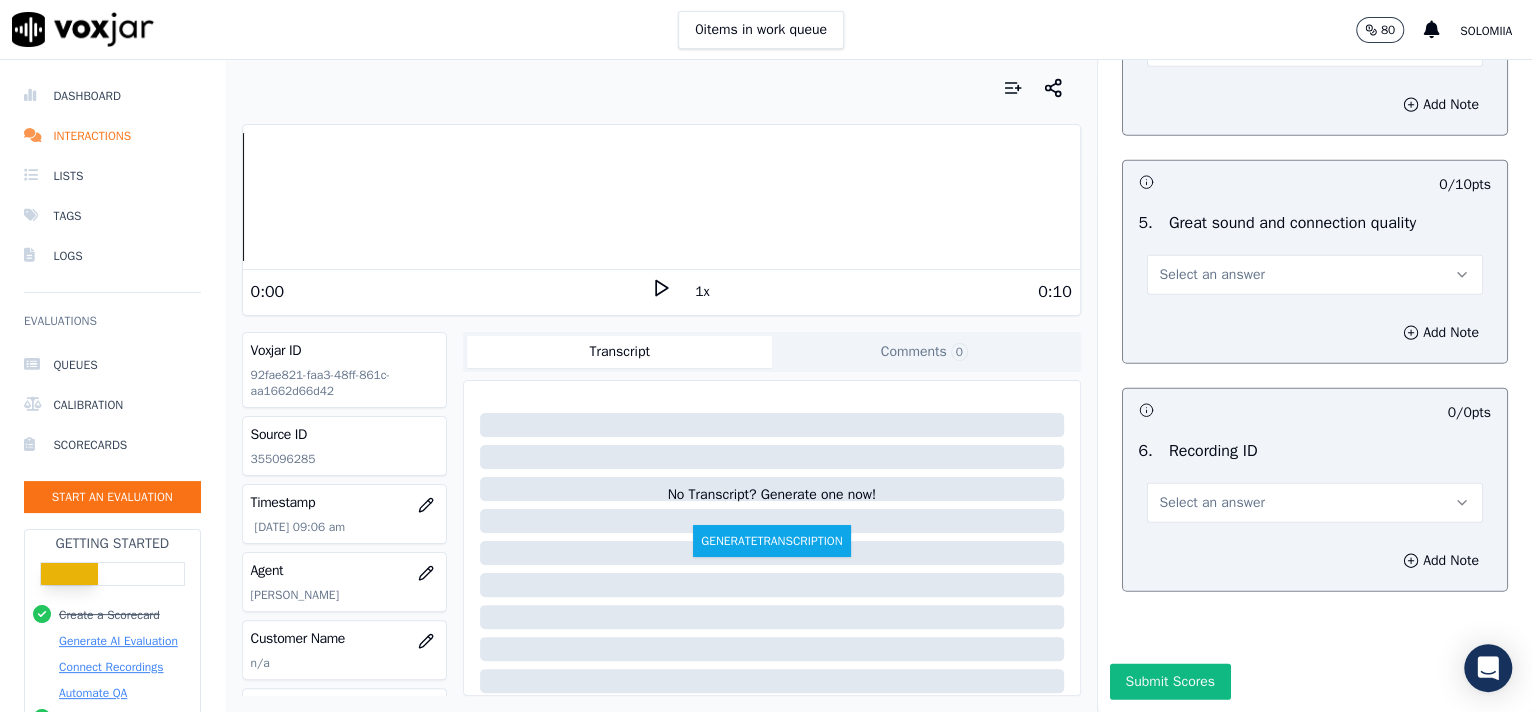 click on "Select an answer" at bounding box center [1315, 503] 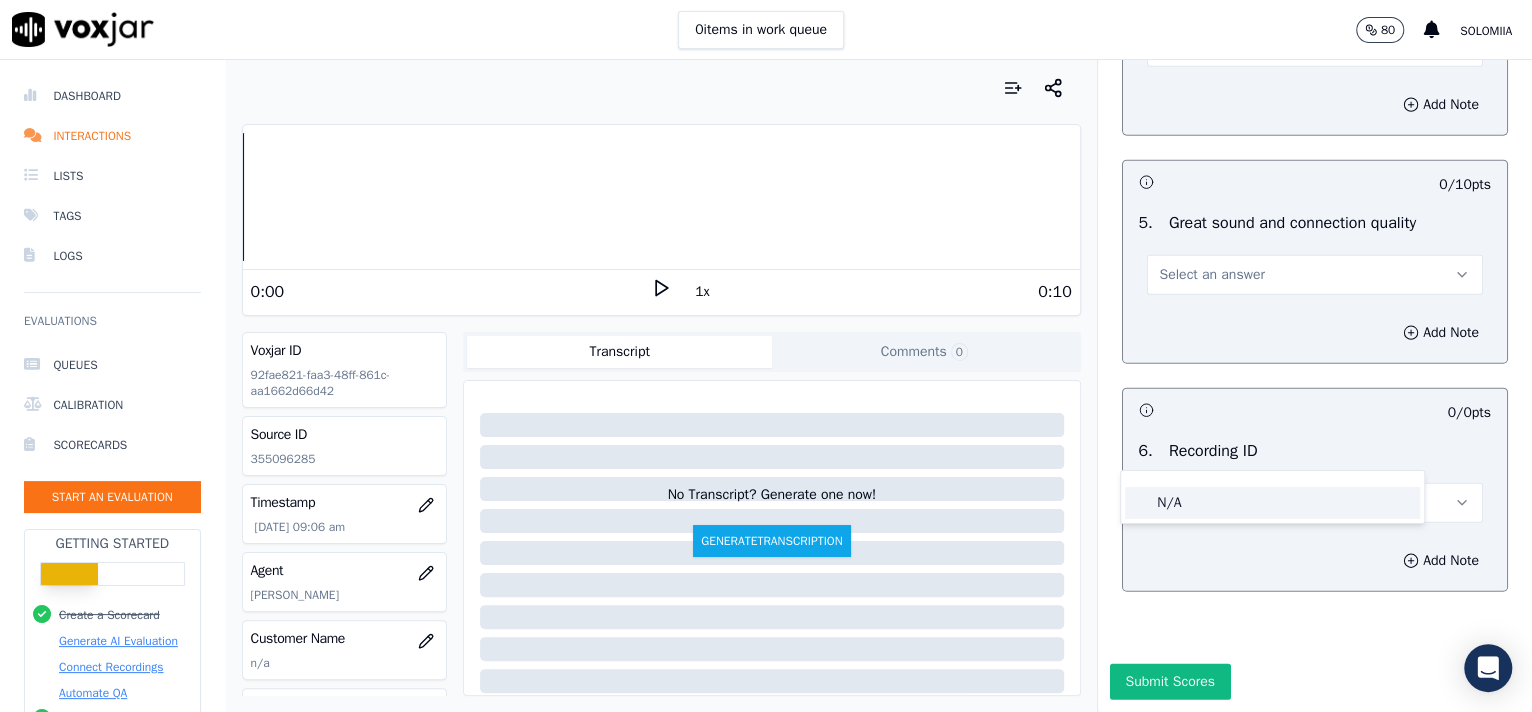 click on "N/A" 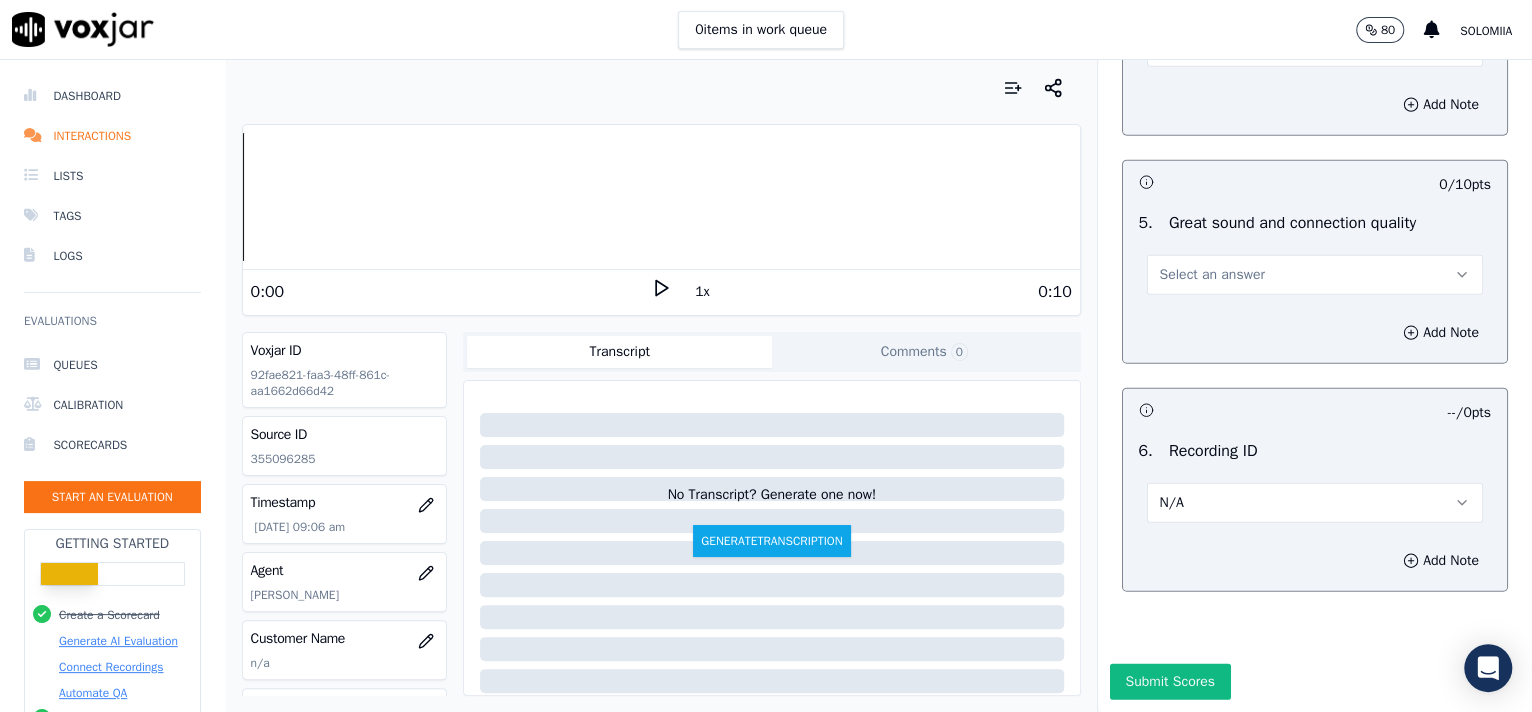 click on "Add Note" at bounding box center (1315, 561) 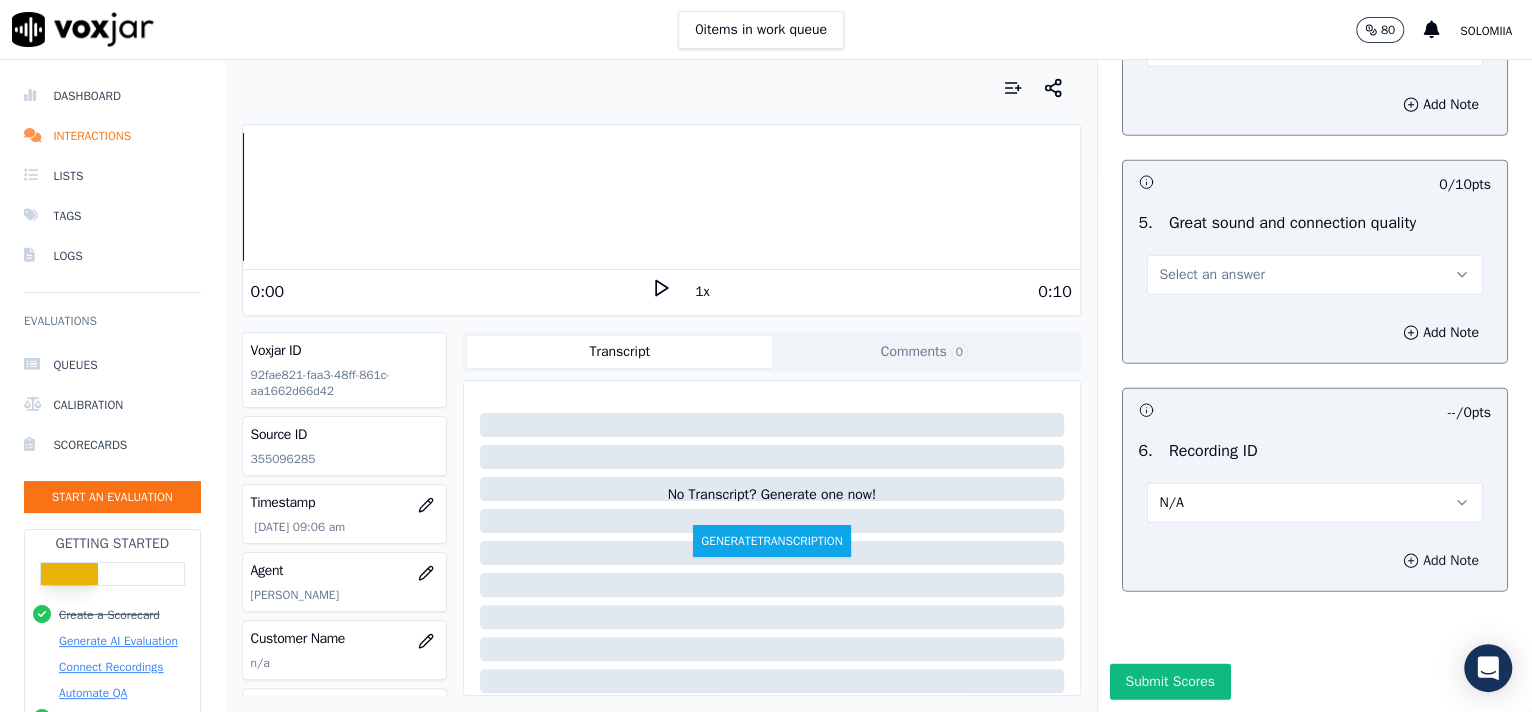 click 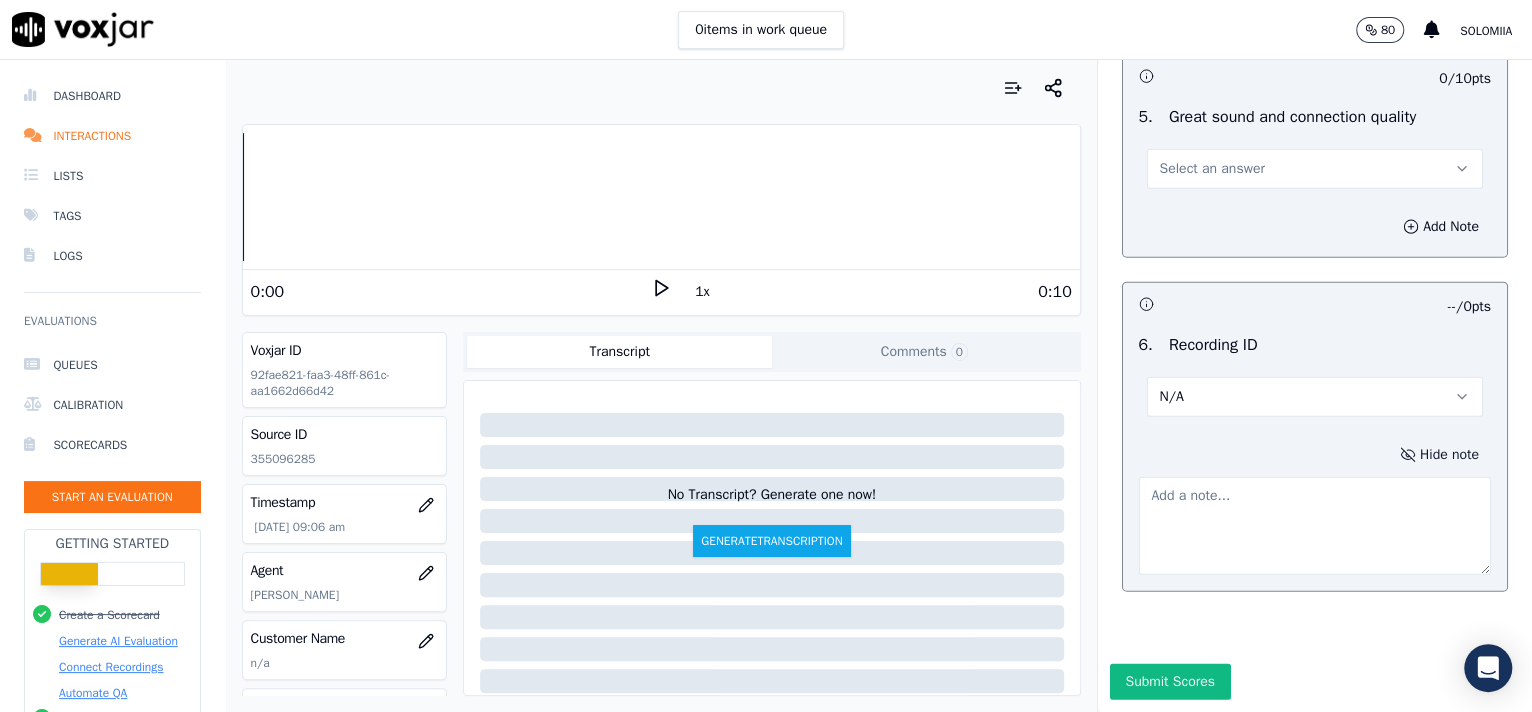 click at bounding box center [1315, 526] 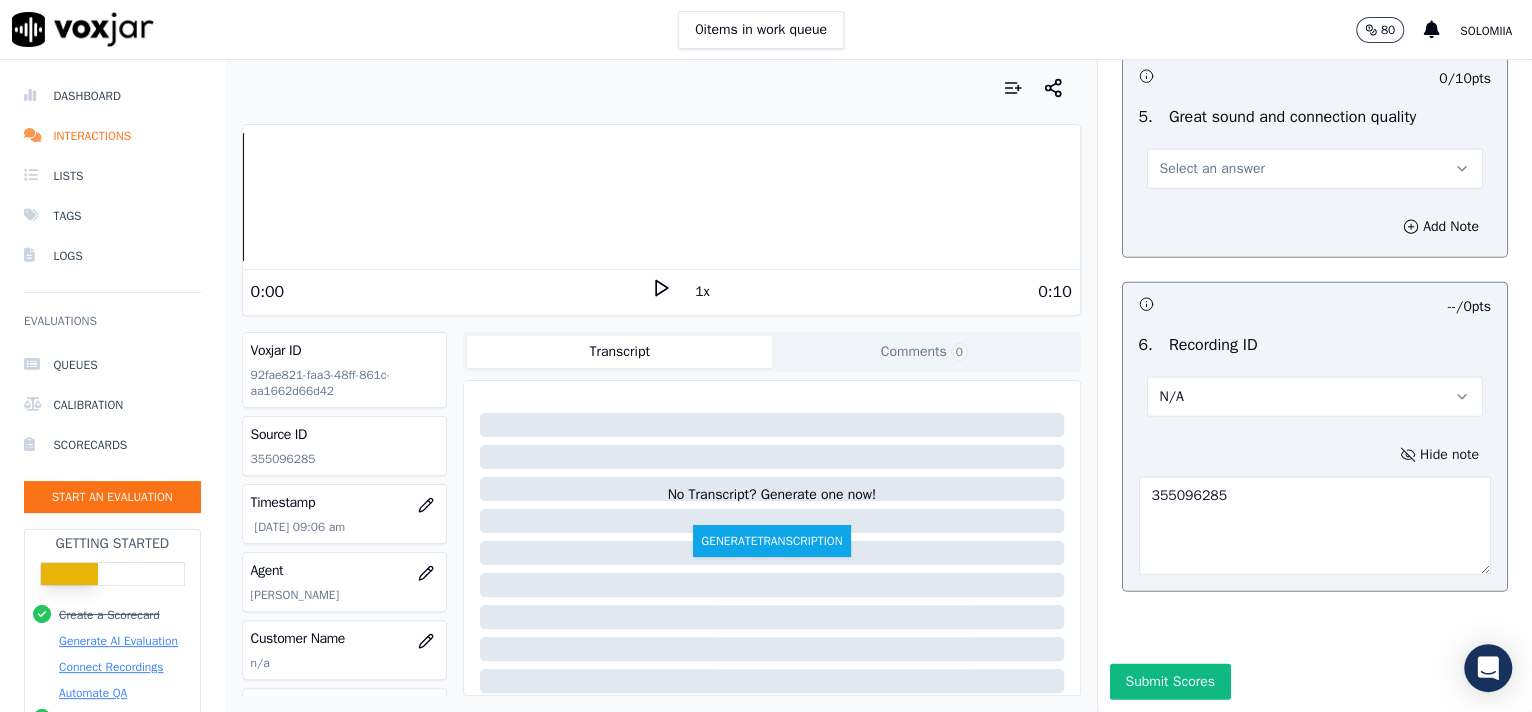 type on "355096285" 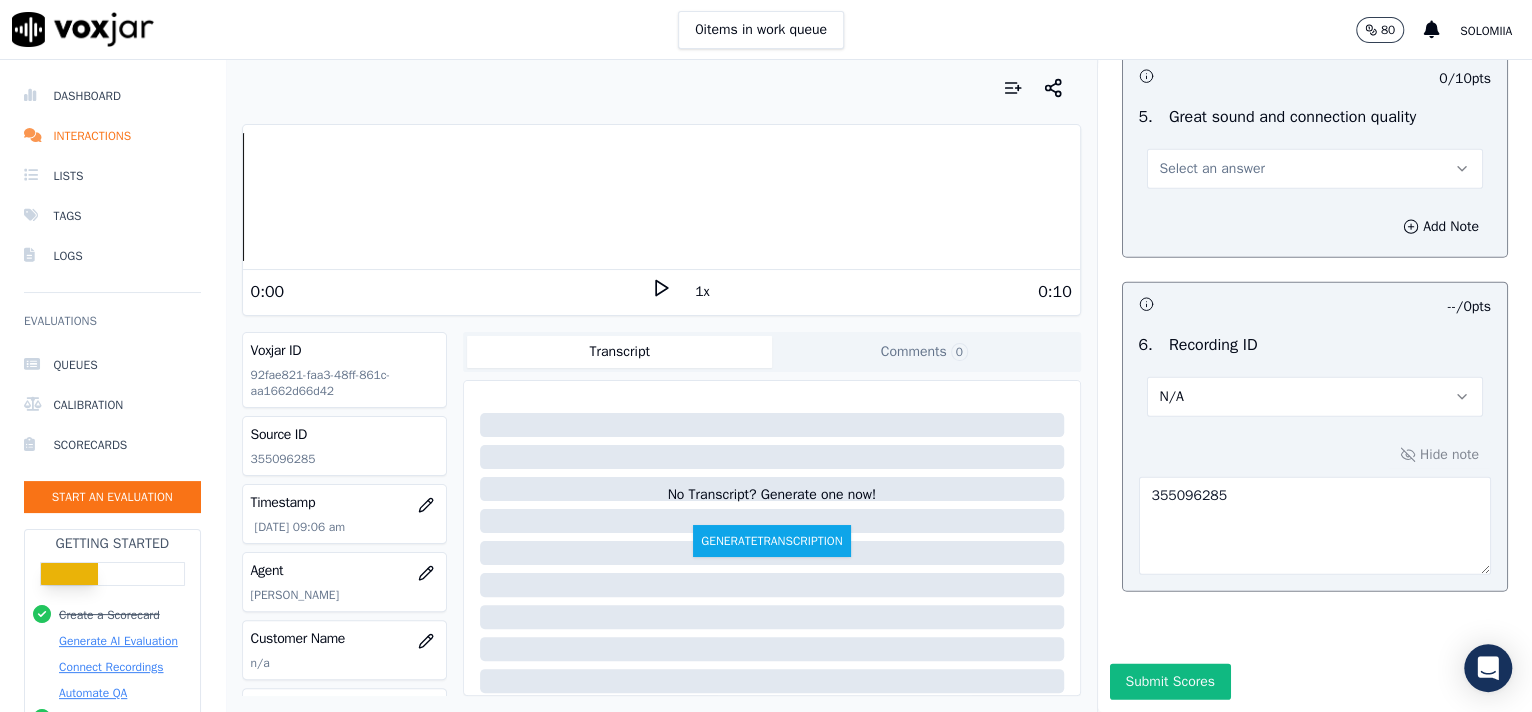 click on "Select an answer" at bounding box center (1212, 169) 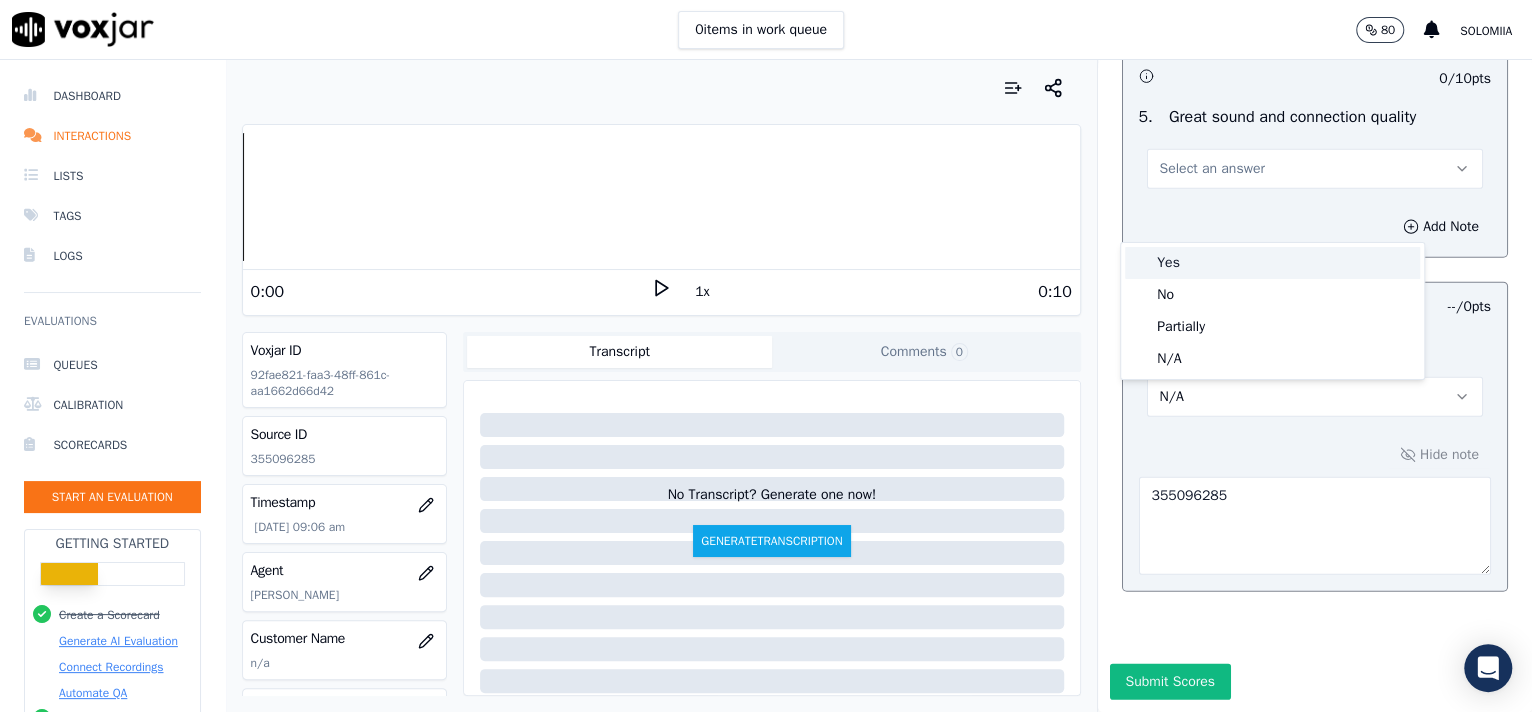 click on "Yes" at bounding box center [1272, 263] 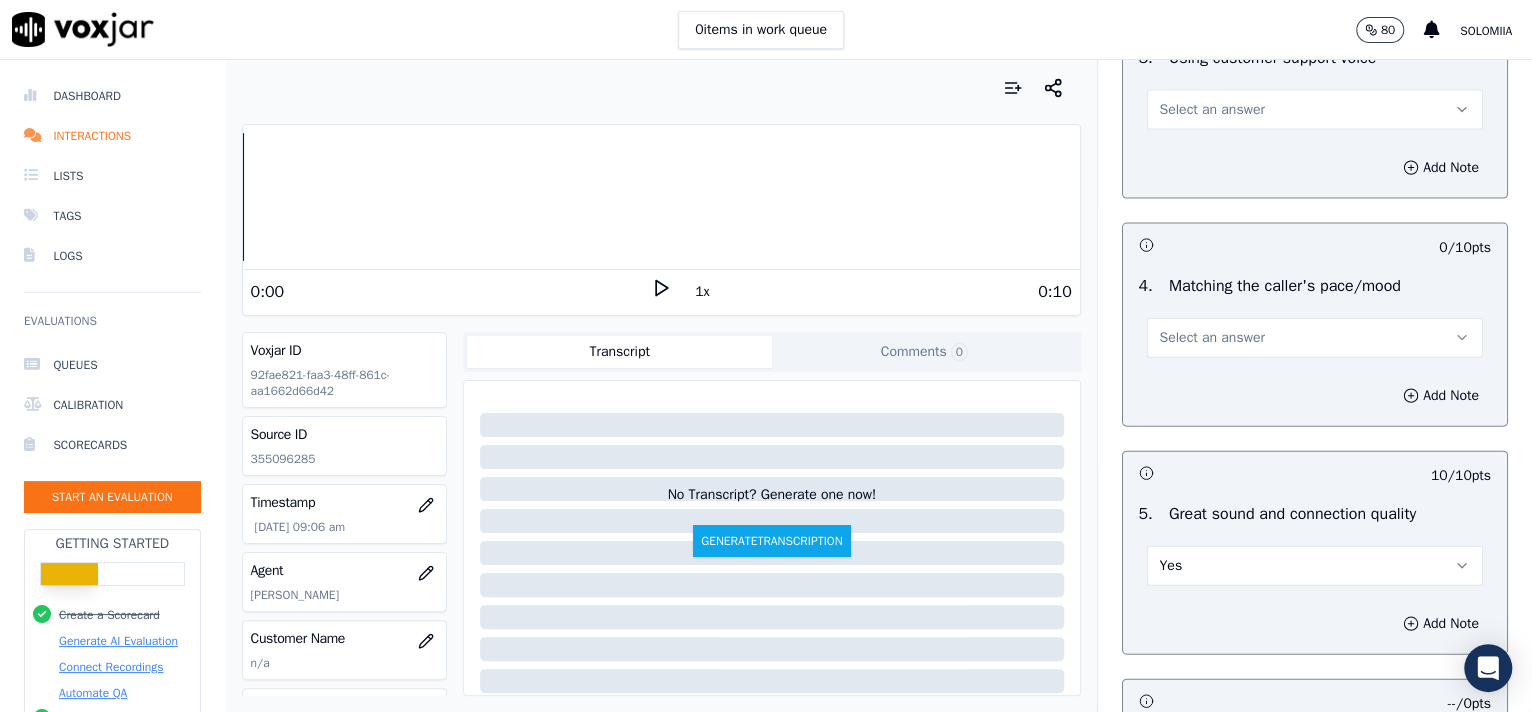 scroll, scrollTop: 2625, scrollLeft: 0, axis: vertical 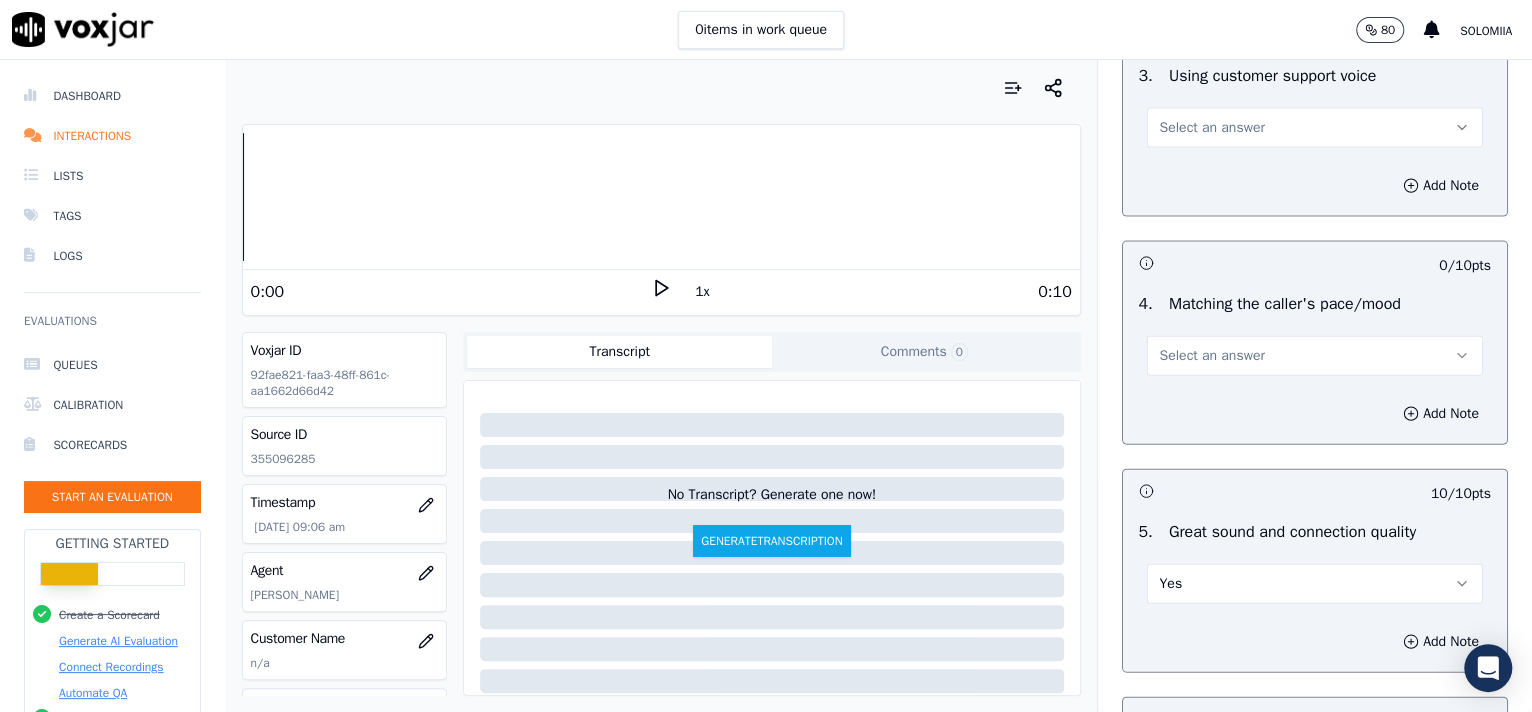 click on "Select an answer" at bounding box center [1212, 356] 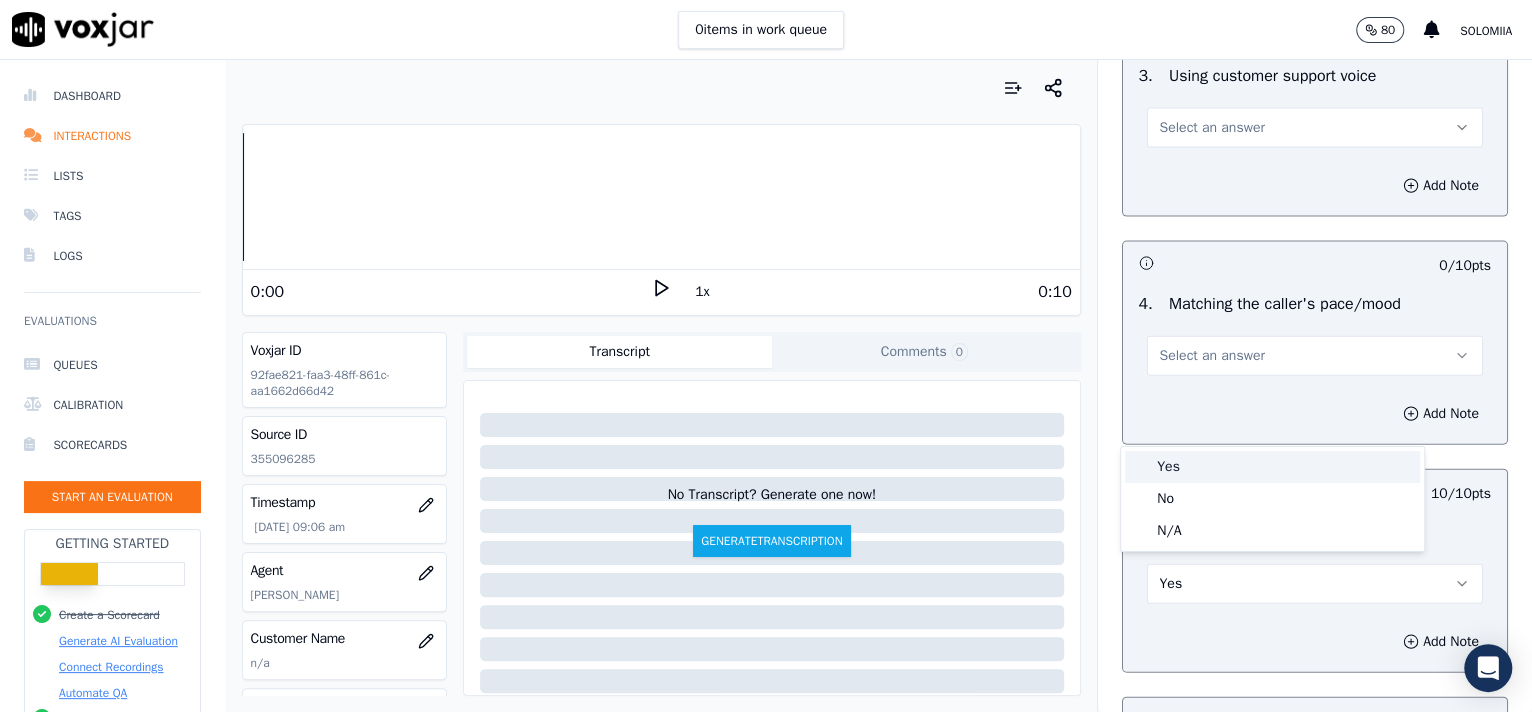 click on "Yes" at bounding box center (1272, 467) 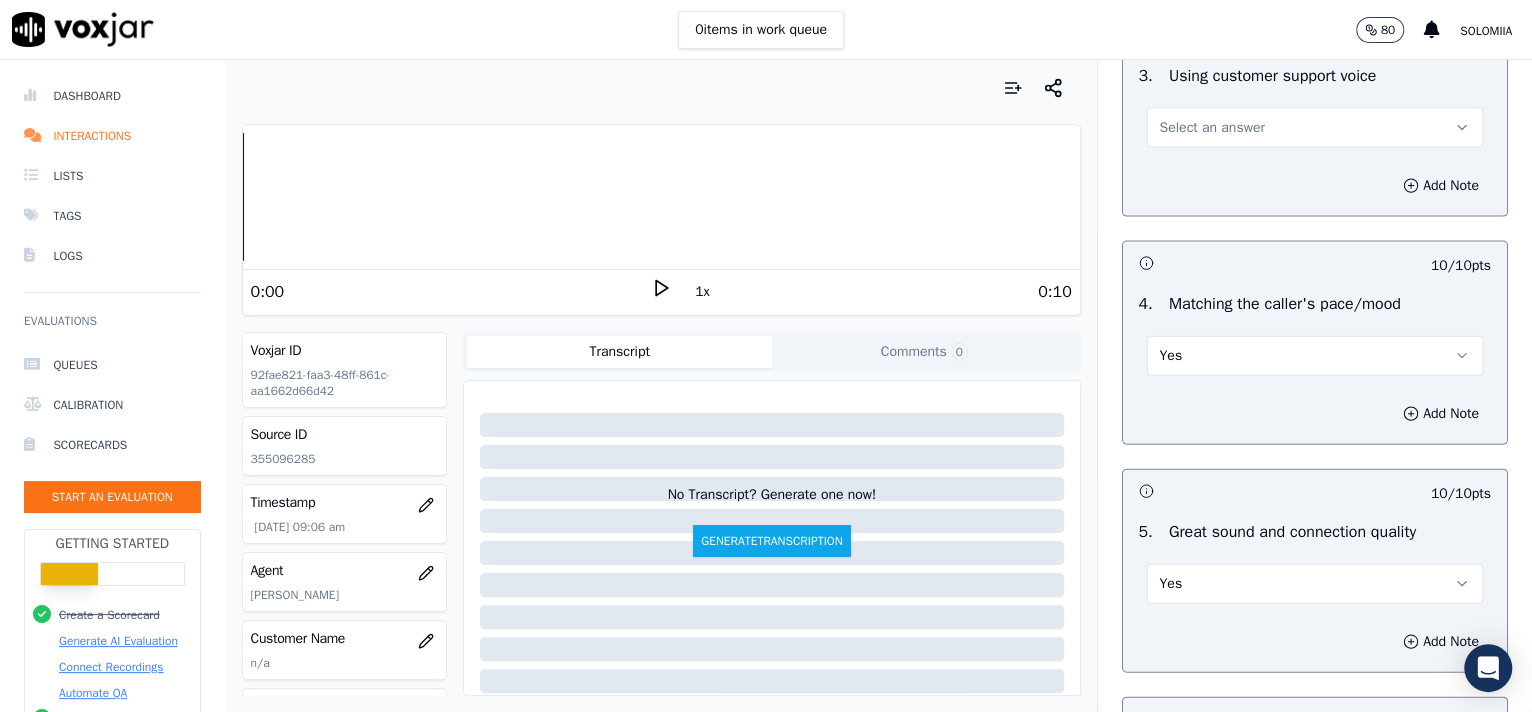 click on "Select an answer" at bounding box center [1212, 128] 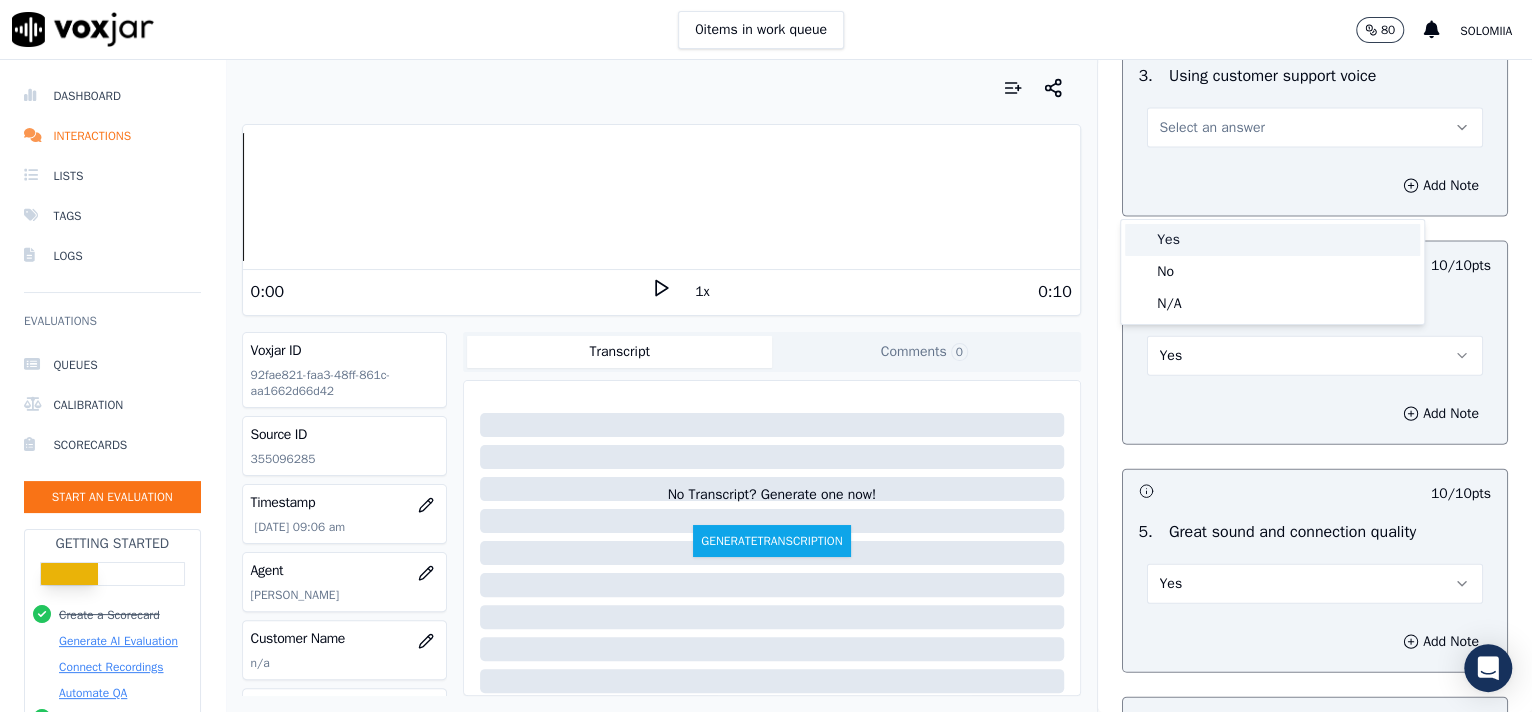 click on "Yes" at bounding box center (1272, 240) 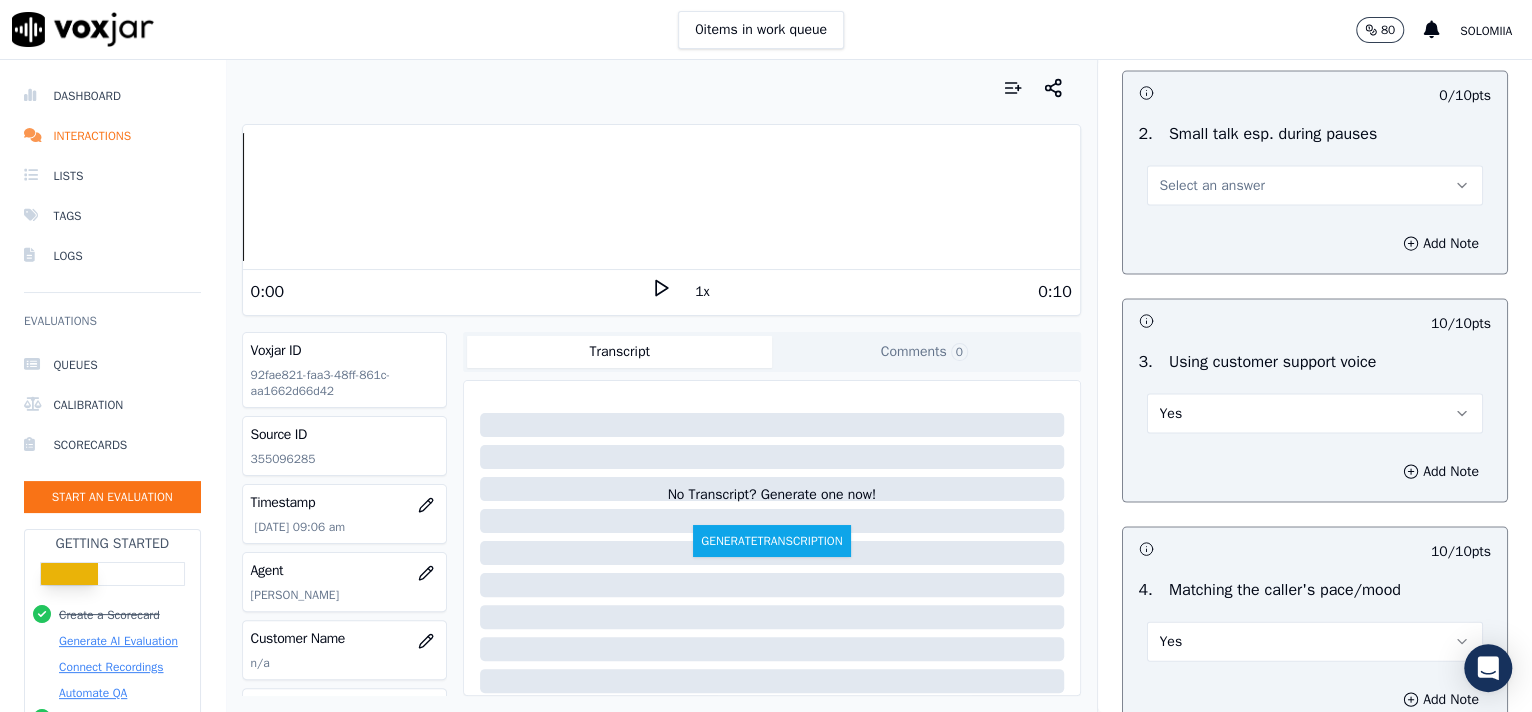 scroll, scrollTop: 2287, scrollLeft: 0, axis: vertical 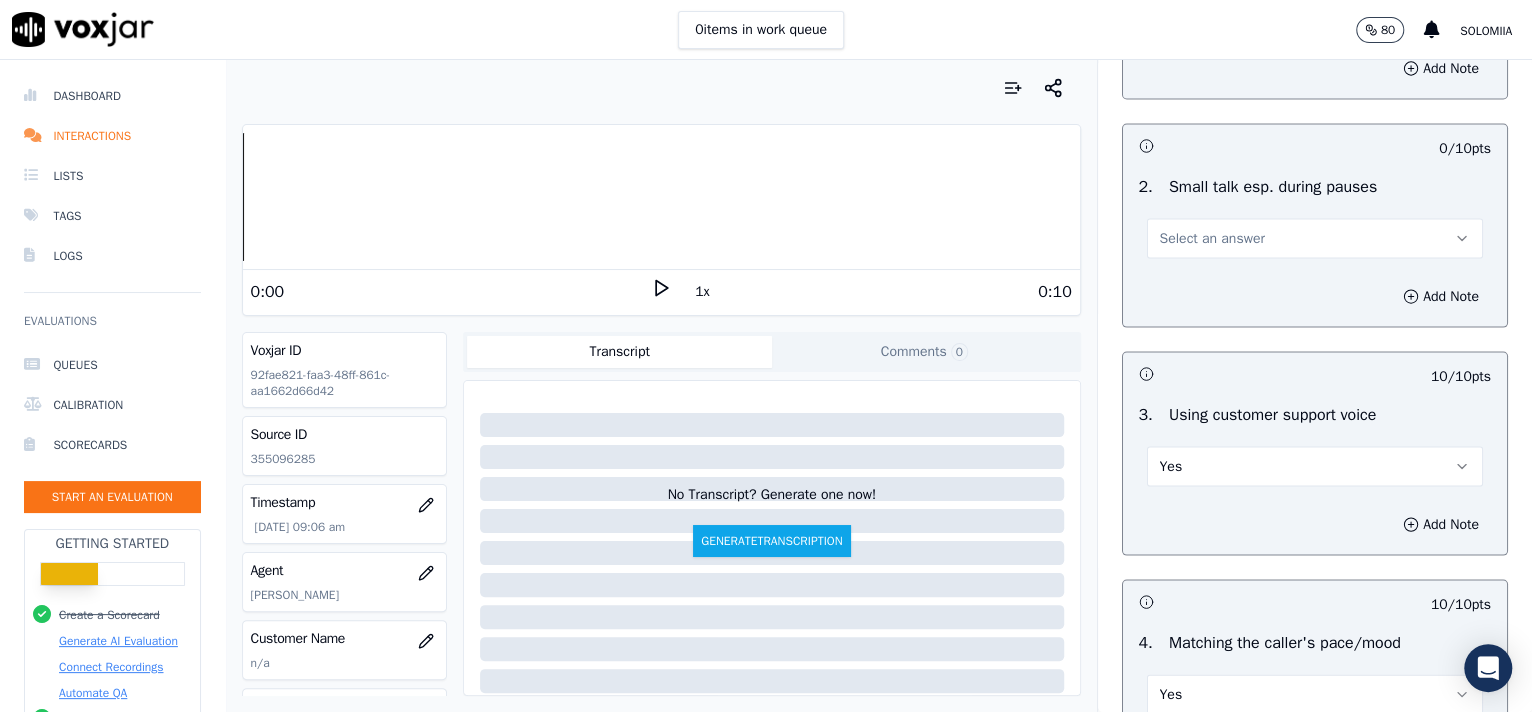 click on "Yes" at bounding box center (1315, 466) 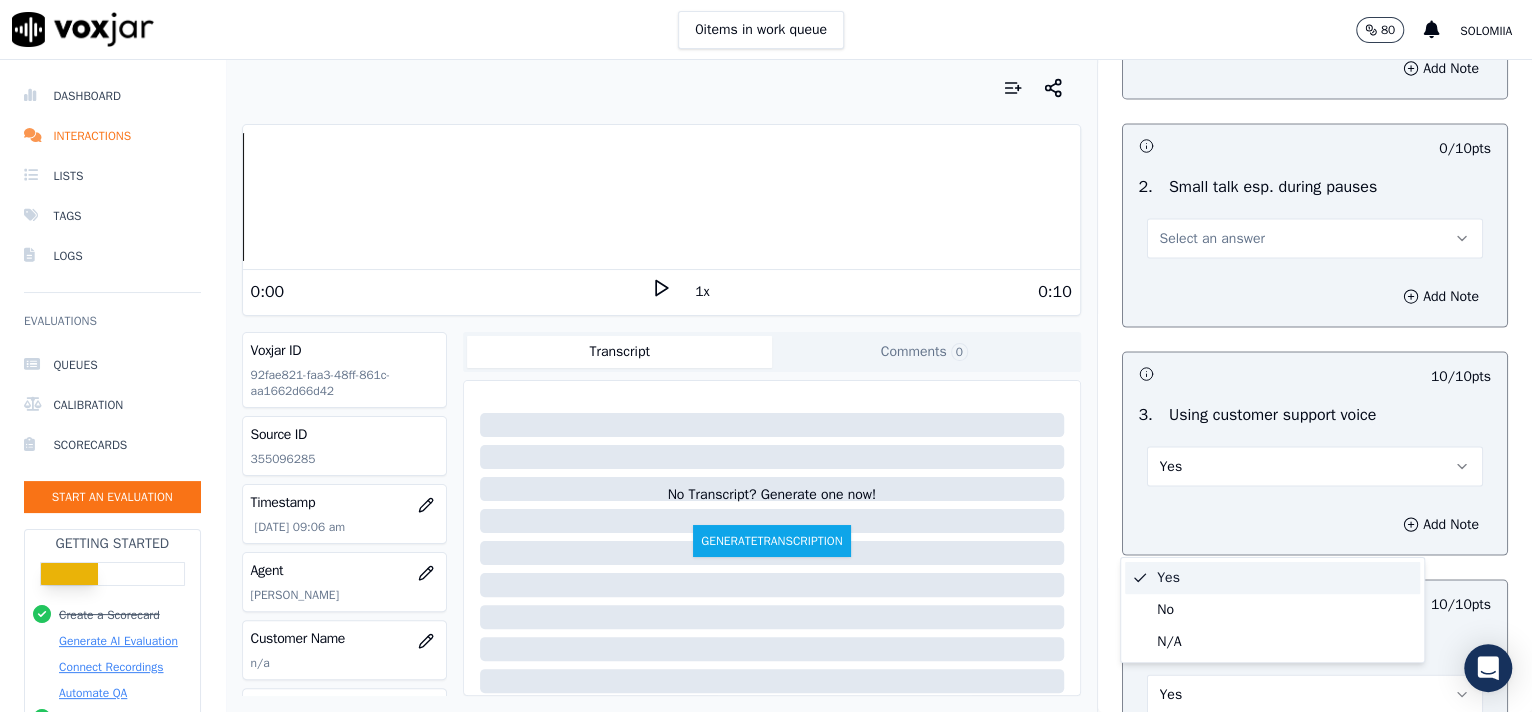 click on "Select an answer" at bounding box center (1315, 238) 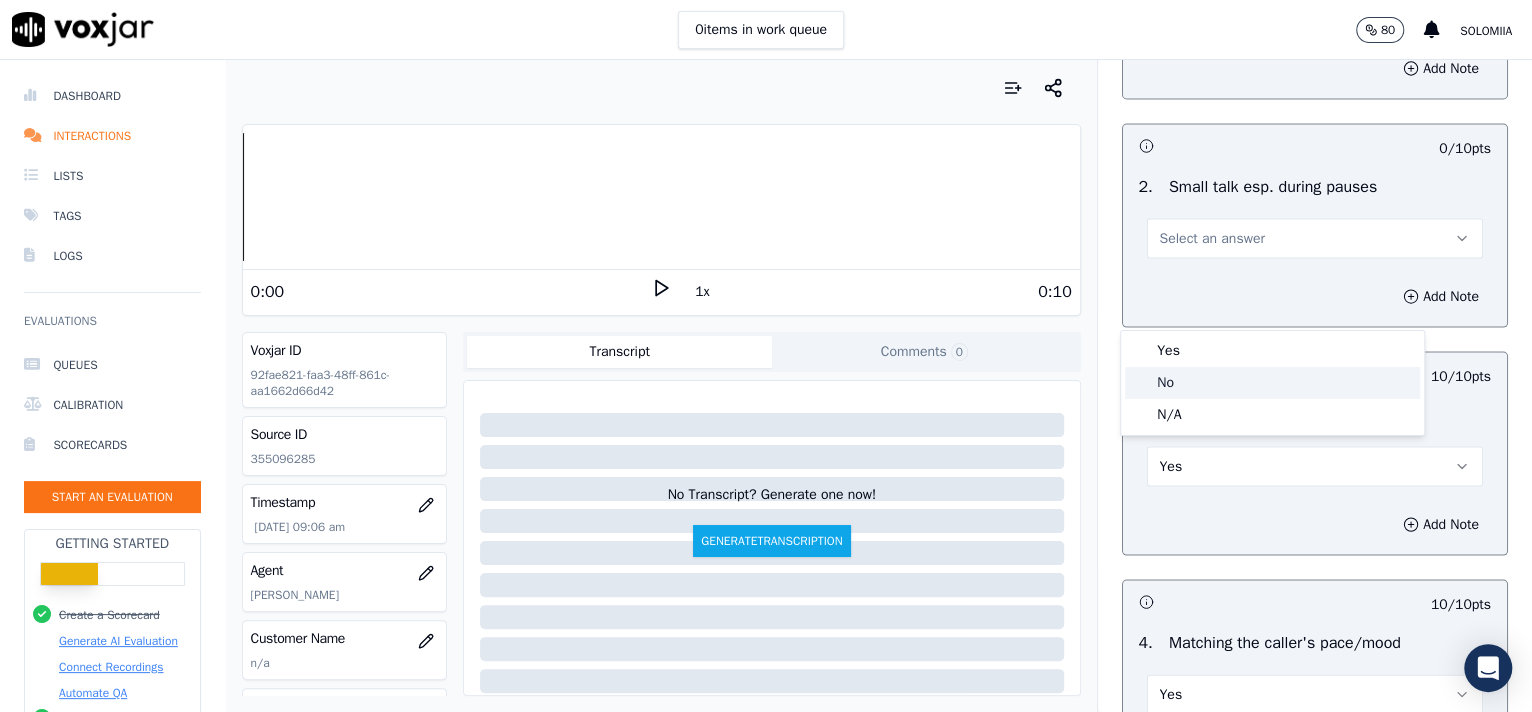 click on "No" 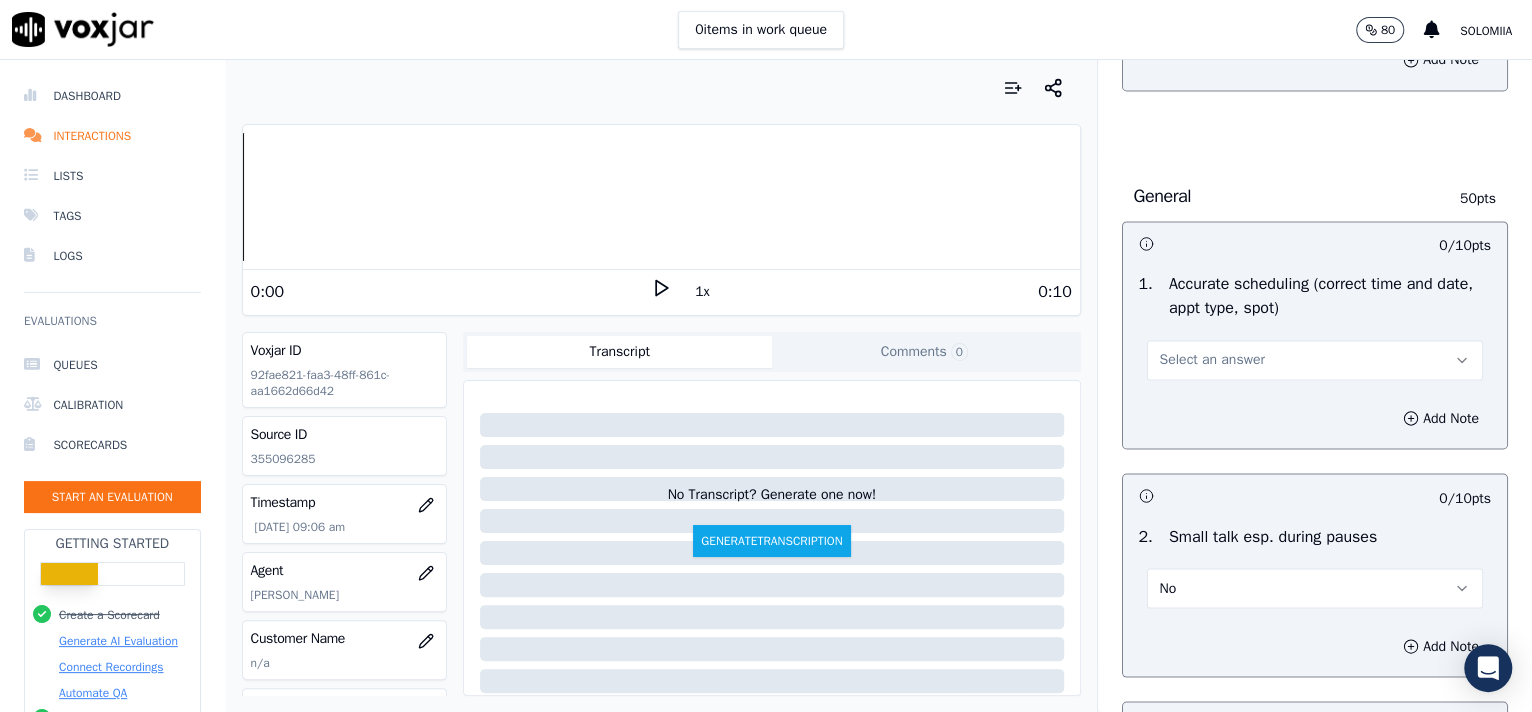 scroll, scrollTop: 1908, scrollLeft: 0, axis: vertical 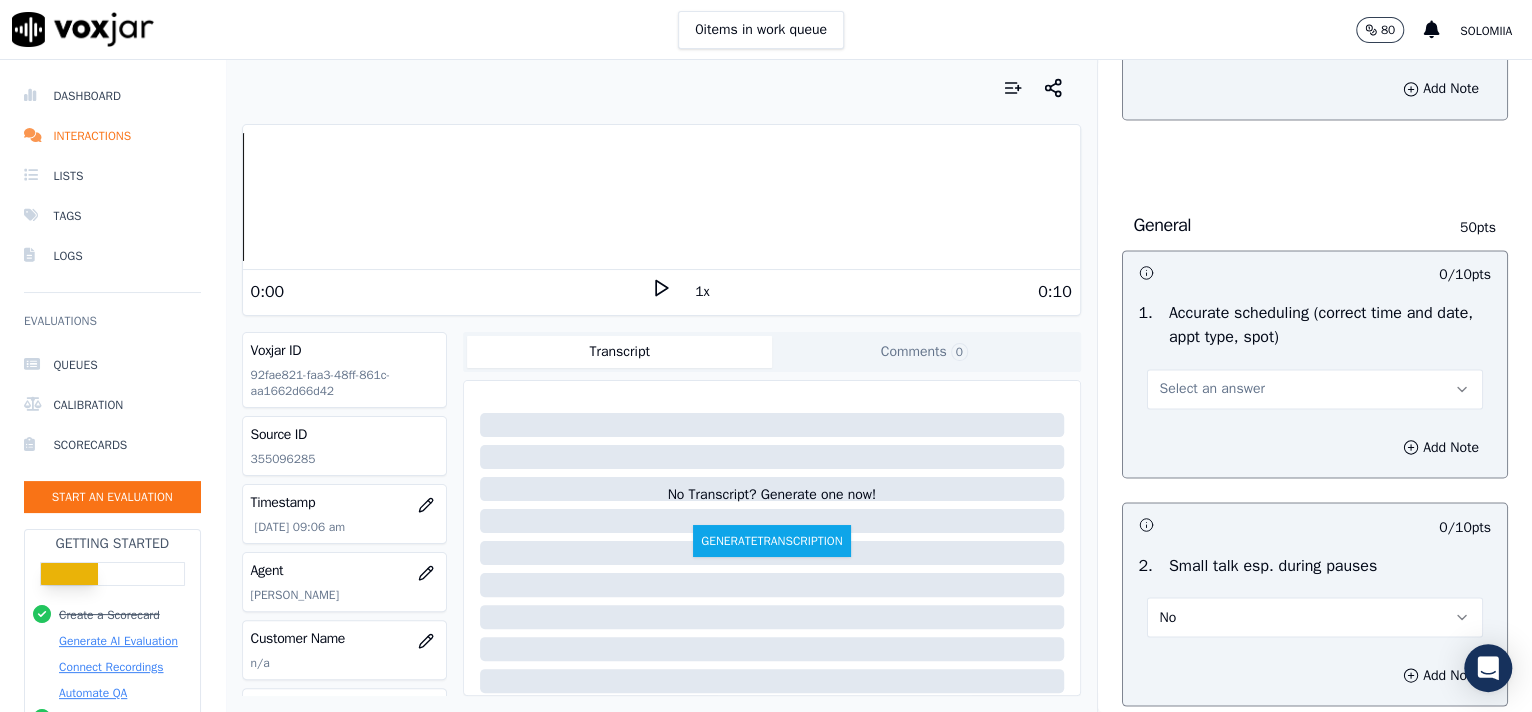 click on "Select an answer" at bounding box center (1212, 389) 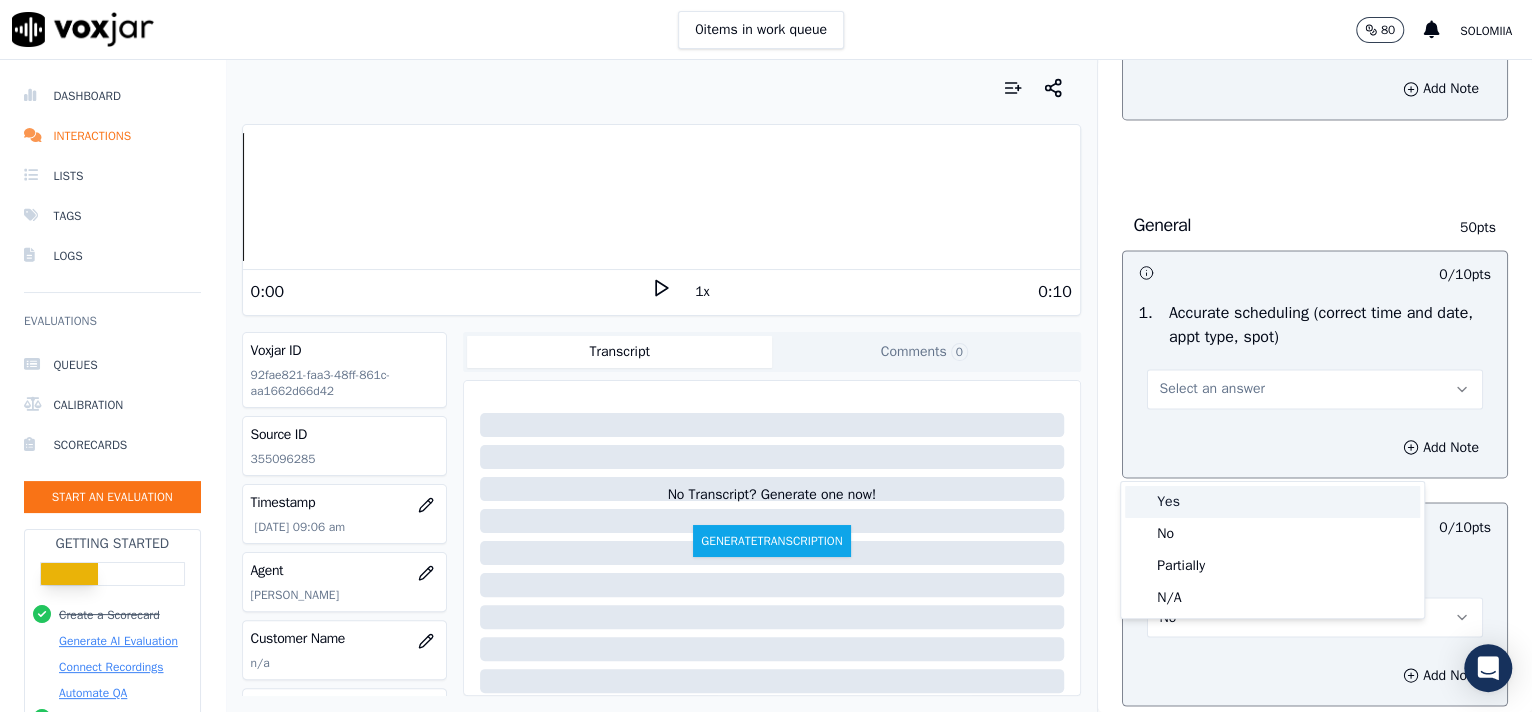 click on "Yes" at bounding box center (1272, 502) 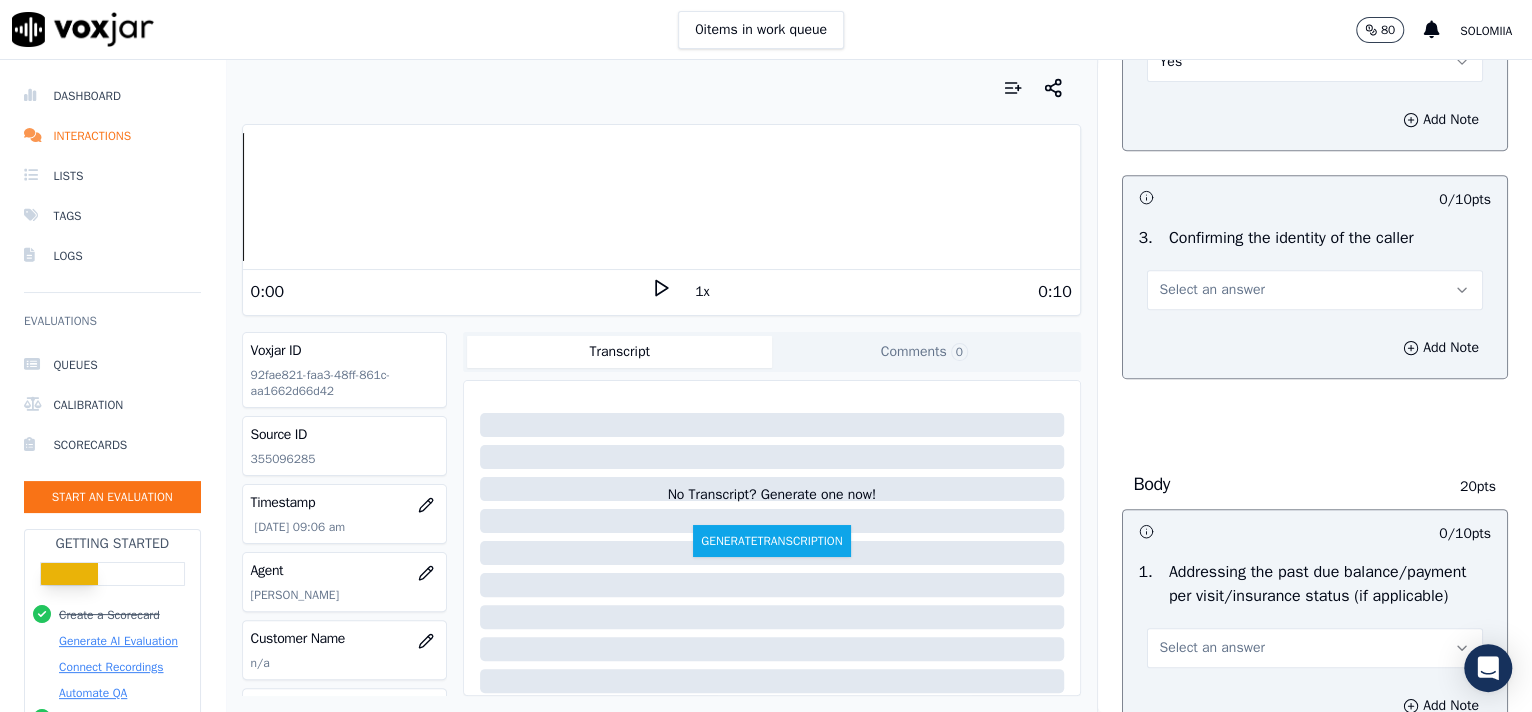 scroll, scrollTop: 525, scrollLeft: 0, axis: vertical 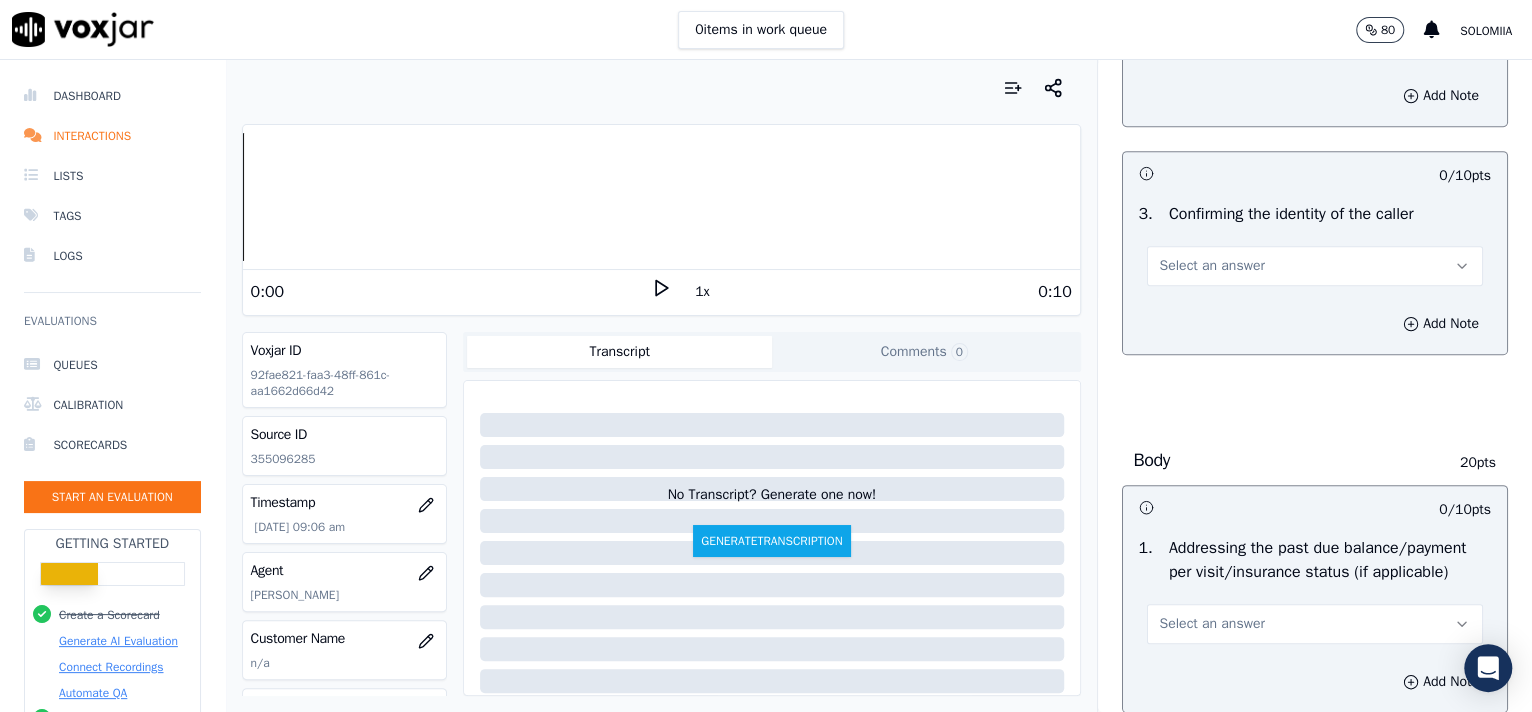 click on "Select an answer" at bounding box center (1315, 266) 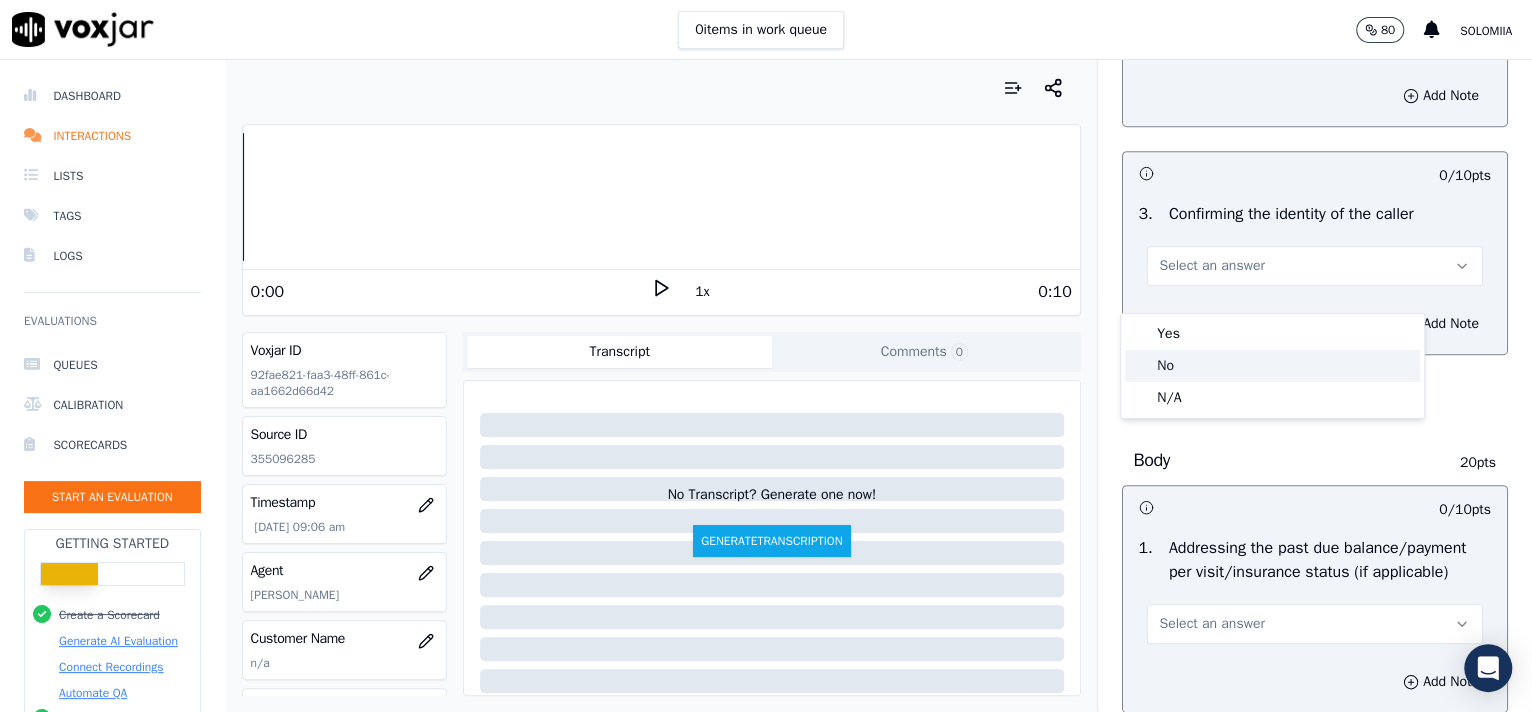 click on "No" 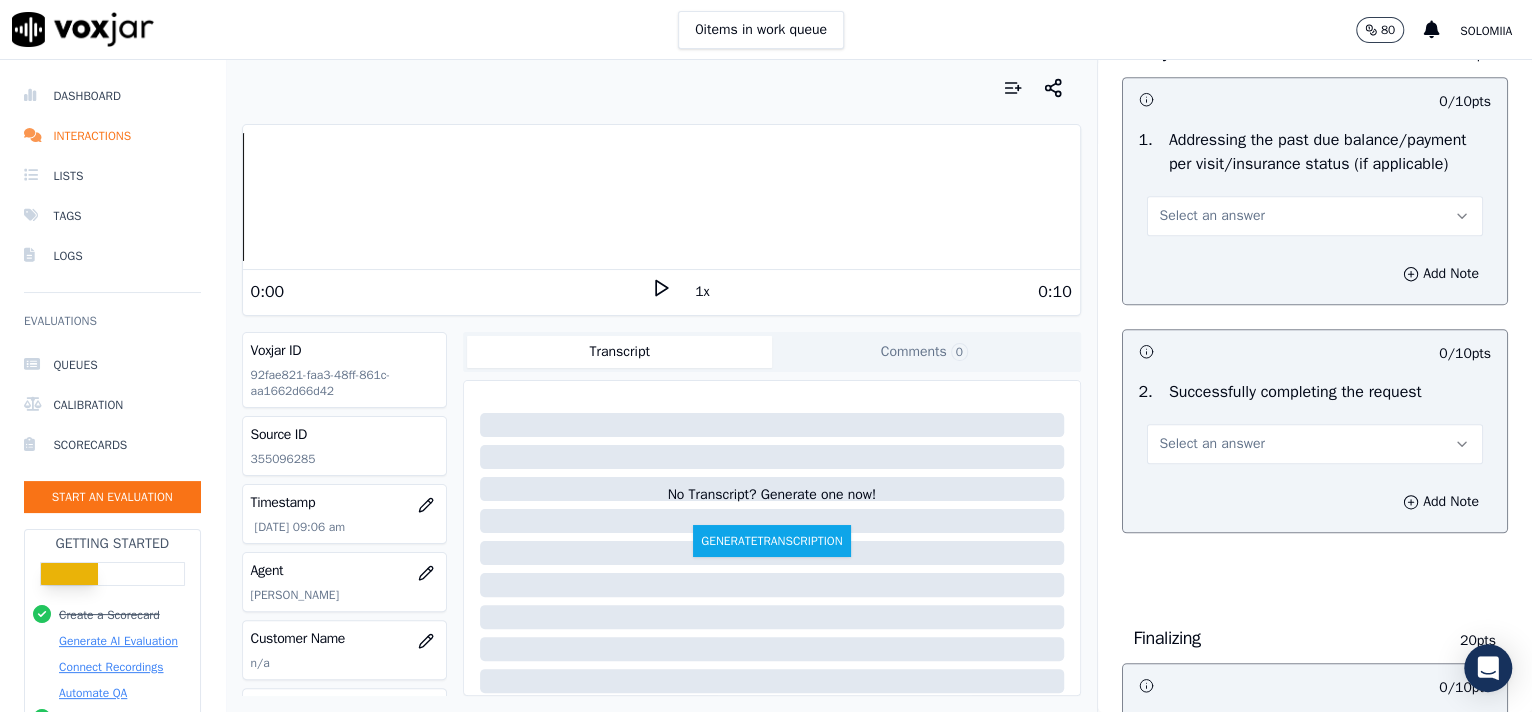 scroll, scrollTop: 1020, scrollLeft: 0, axis: vertical 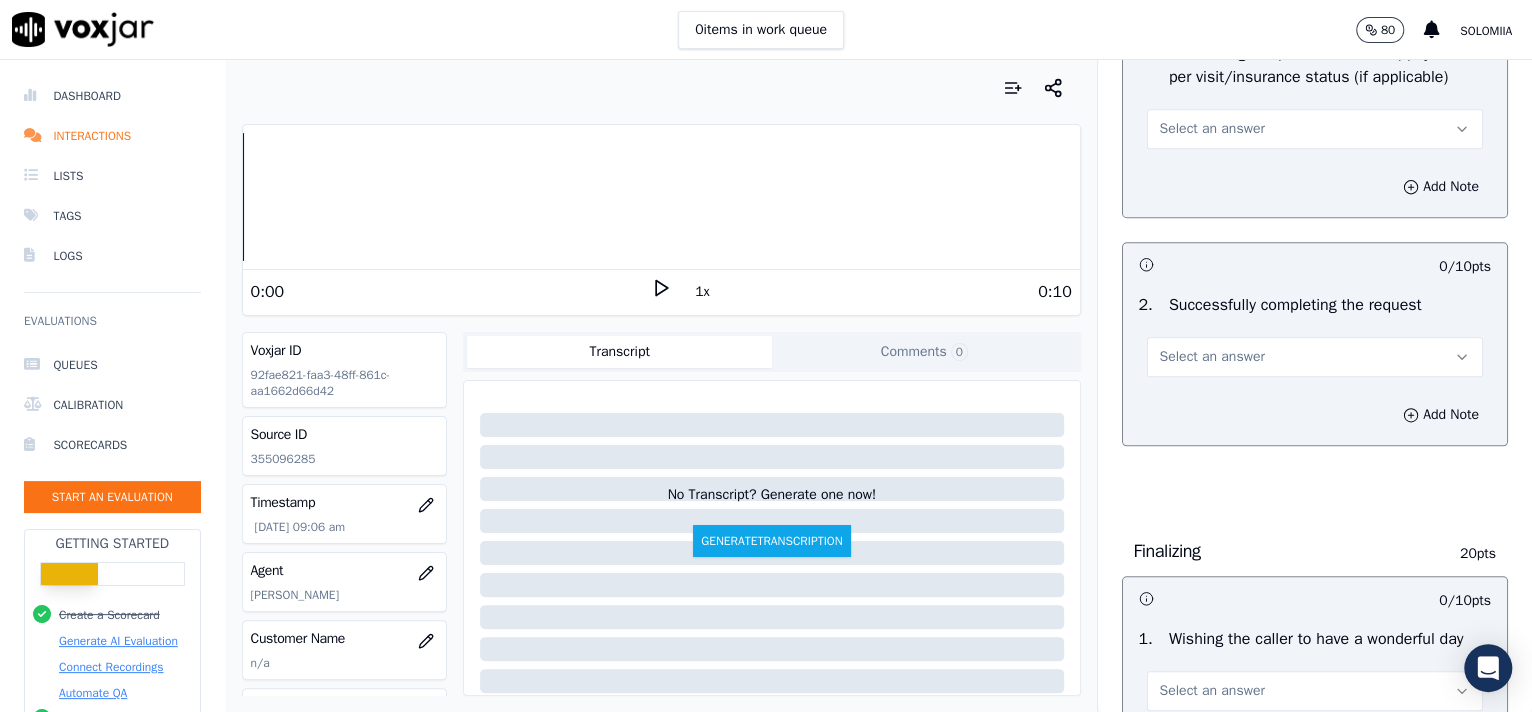 click on "Select an answer" at bounding box center [1315, 129] 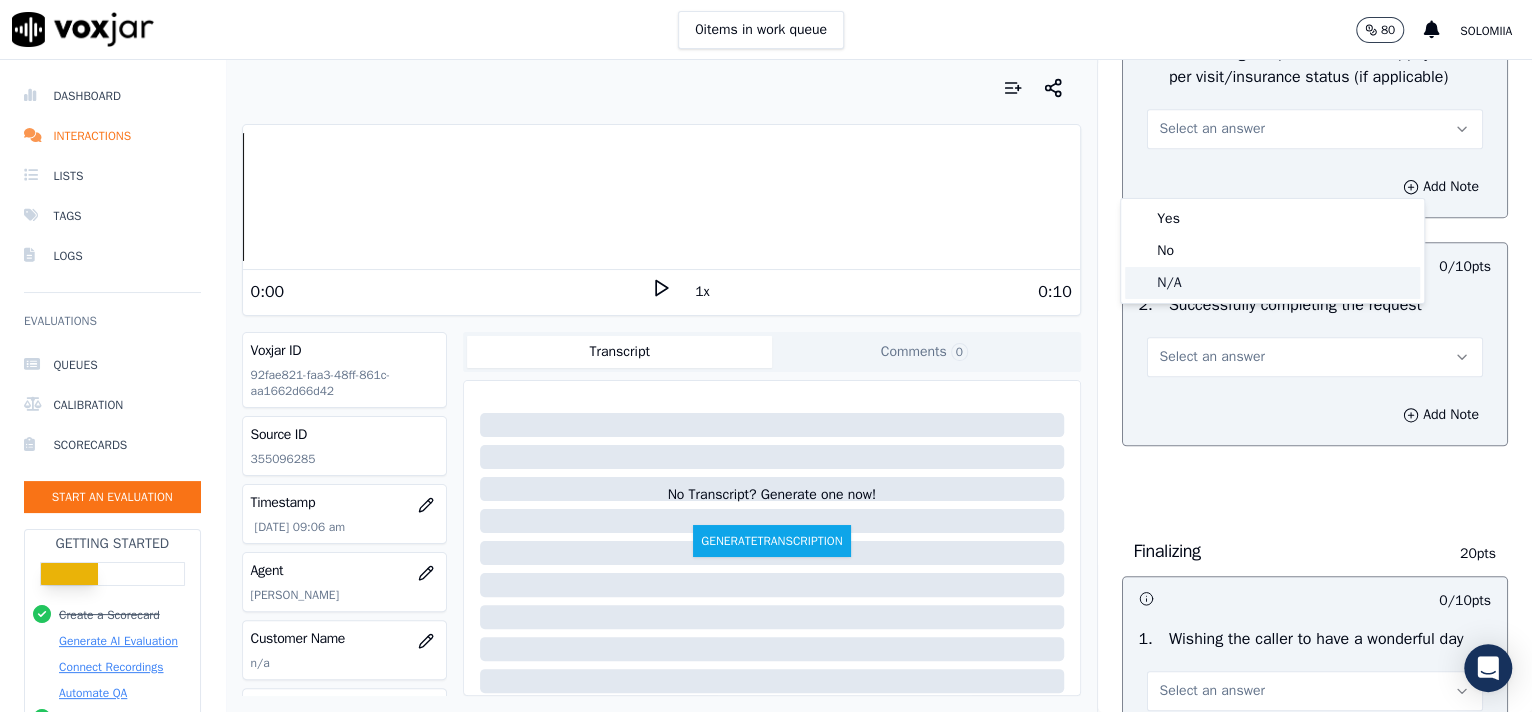 click on "N/A" 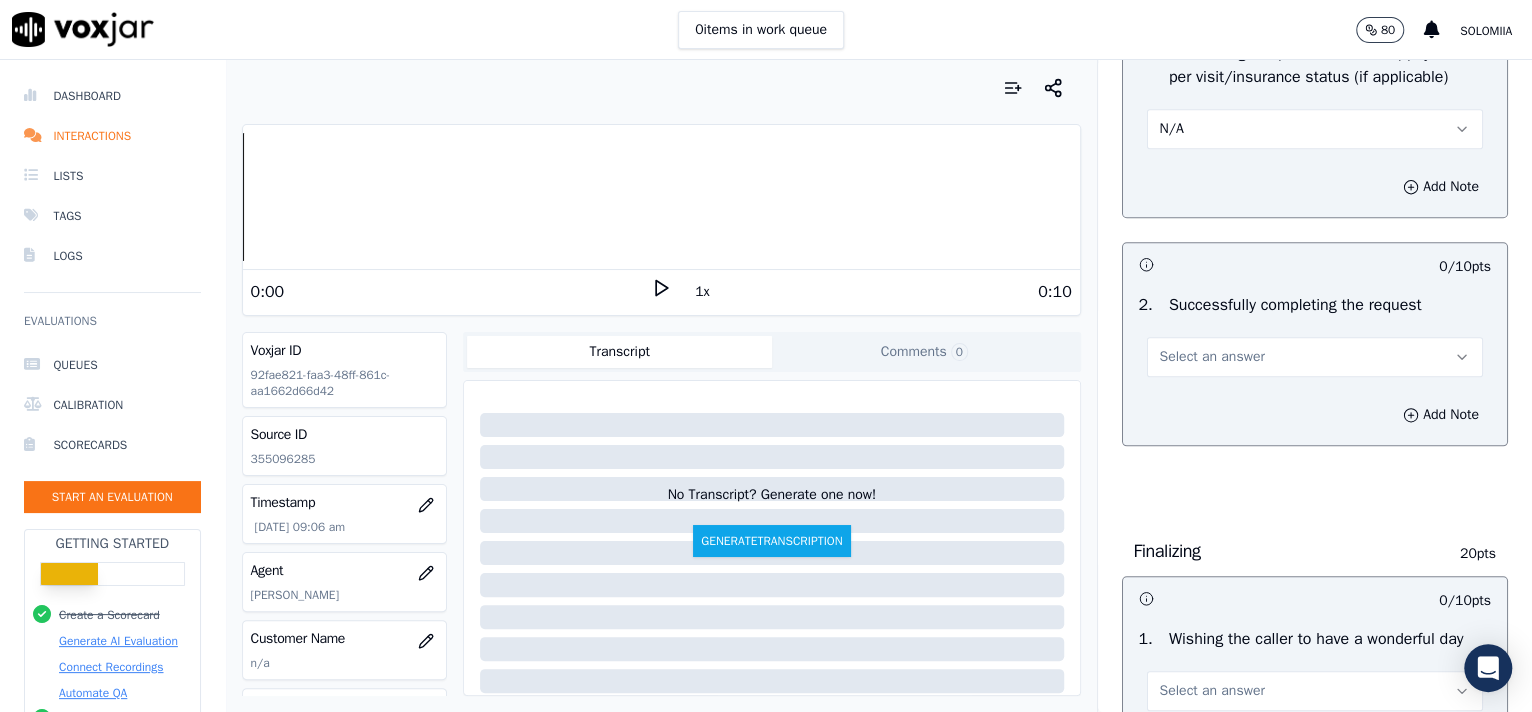 click on "Select an answer" at bounding box center [1315, 357] 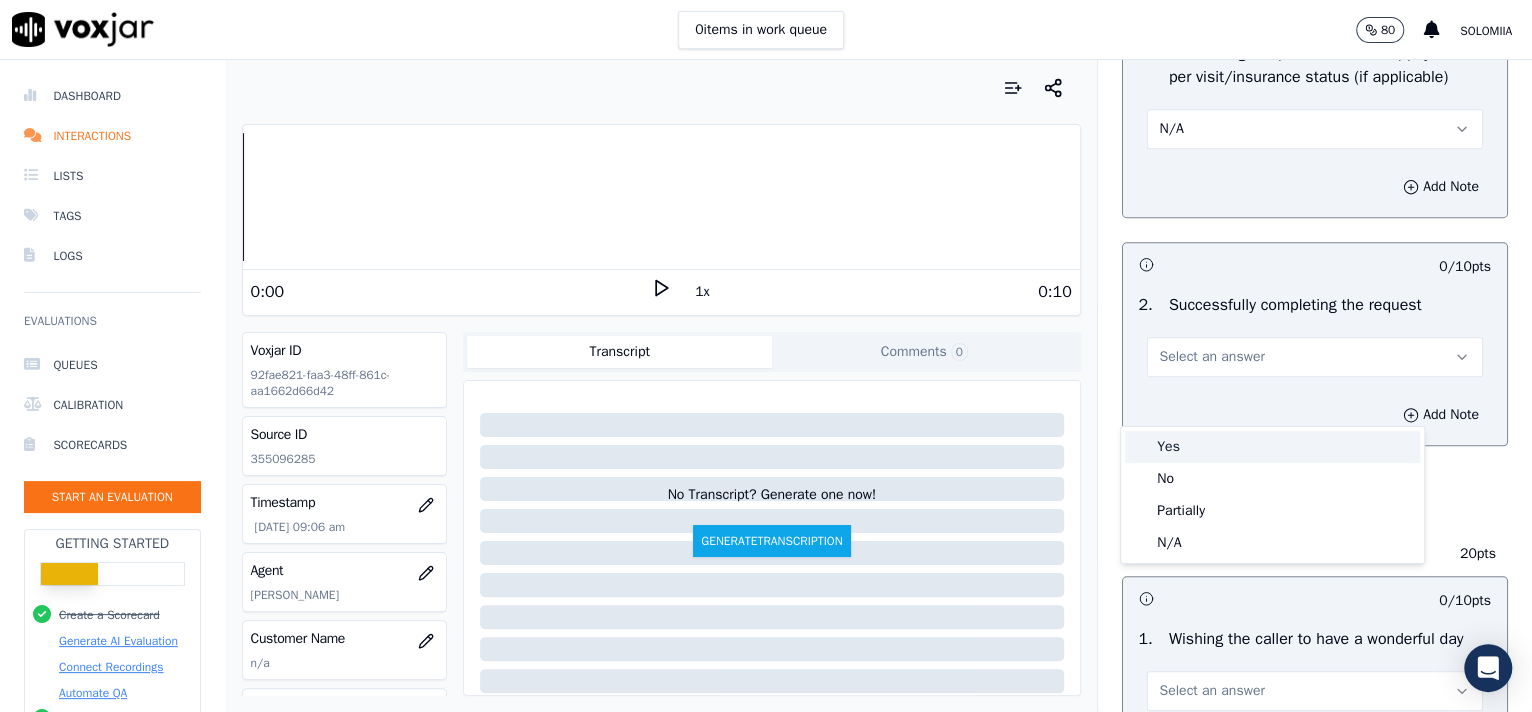 click on "Yes" at bounding box center [1272, 447] 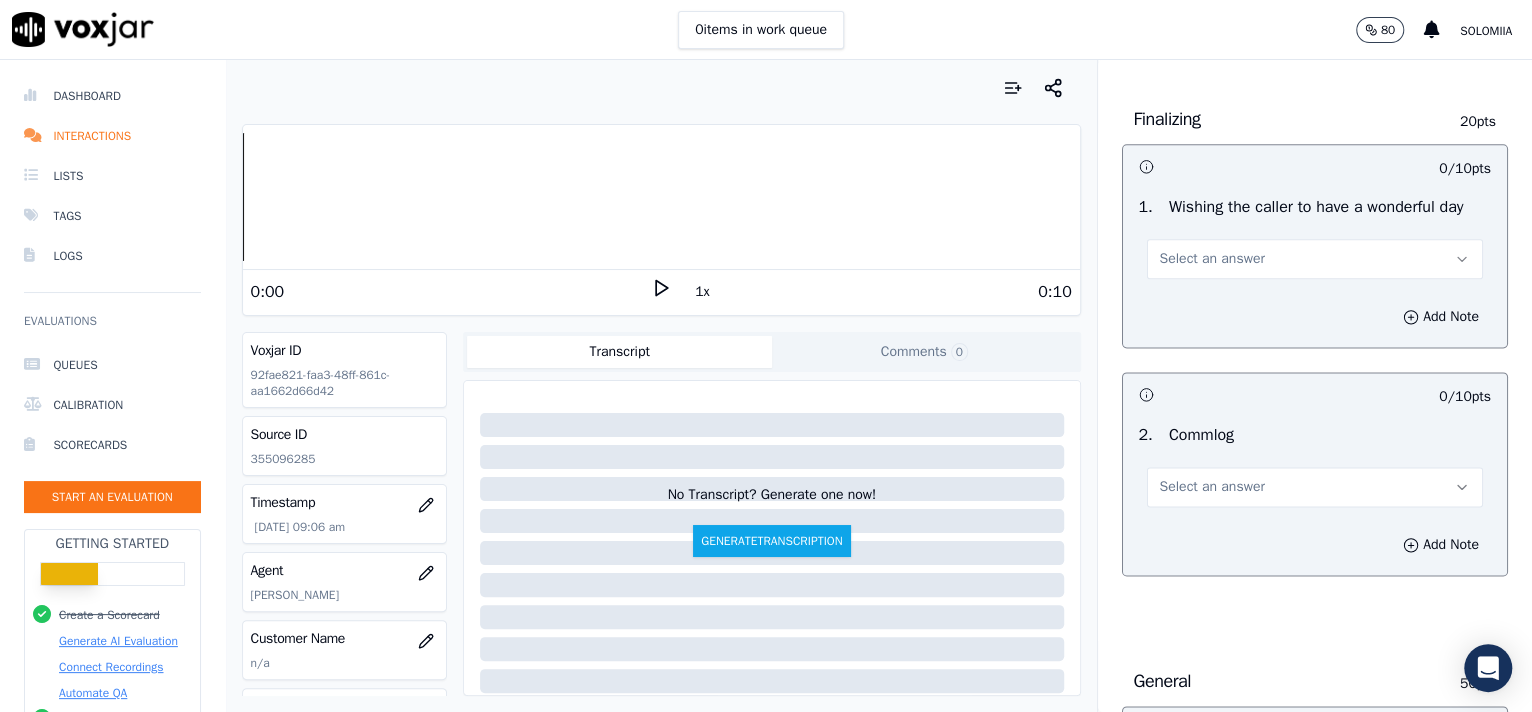 scroll, scrollTop: 1505, scrollLeft: 0, axis: vertical 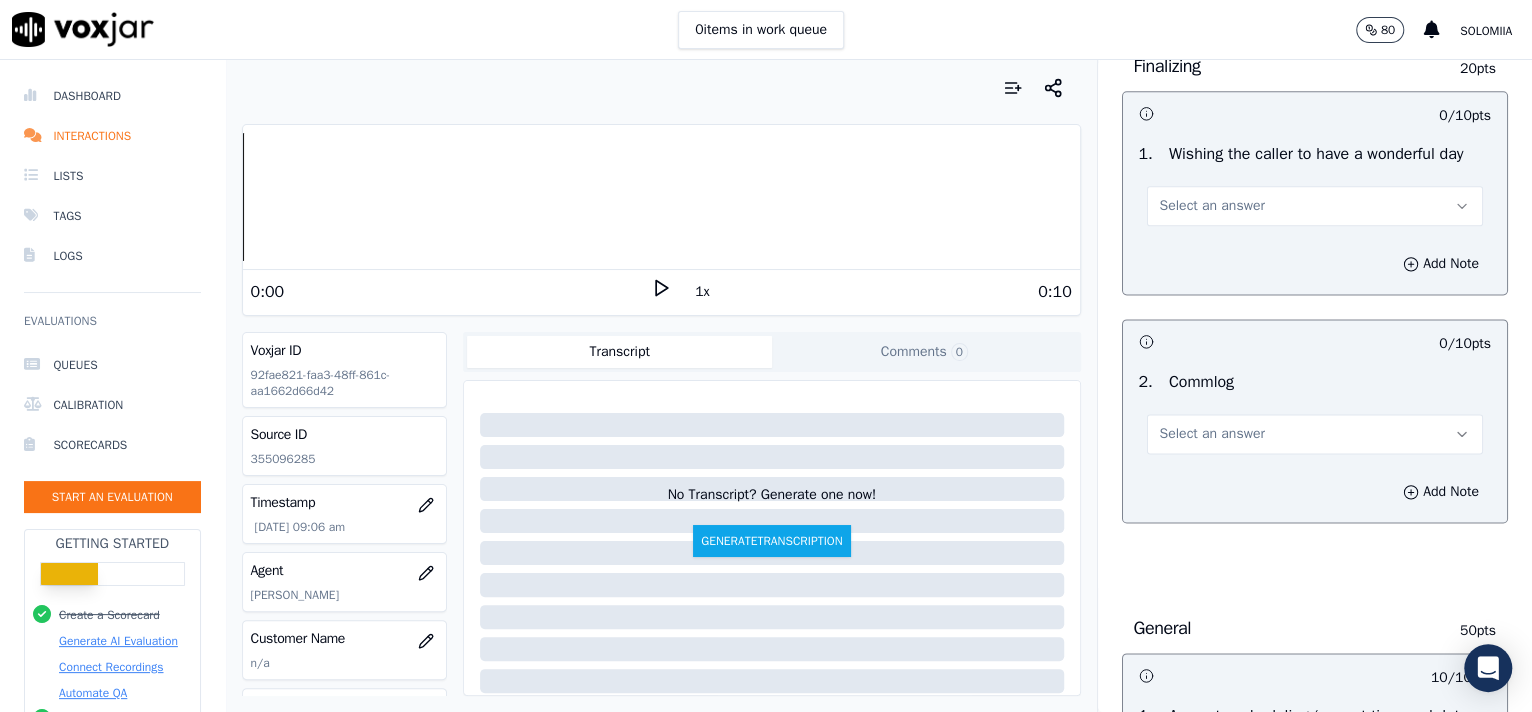 click on "Select an answer" at bounding box center [1315, 206] 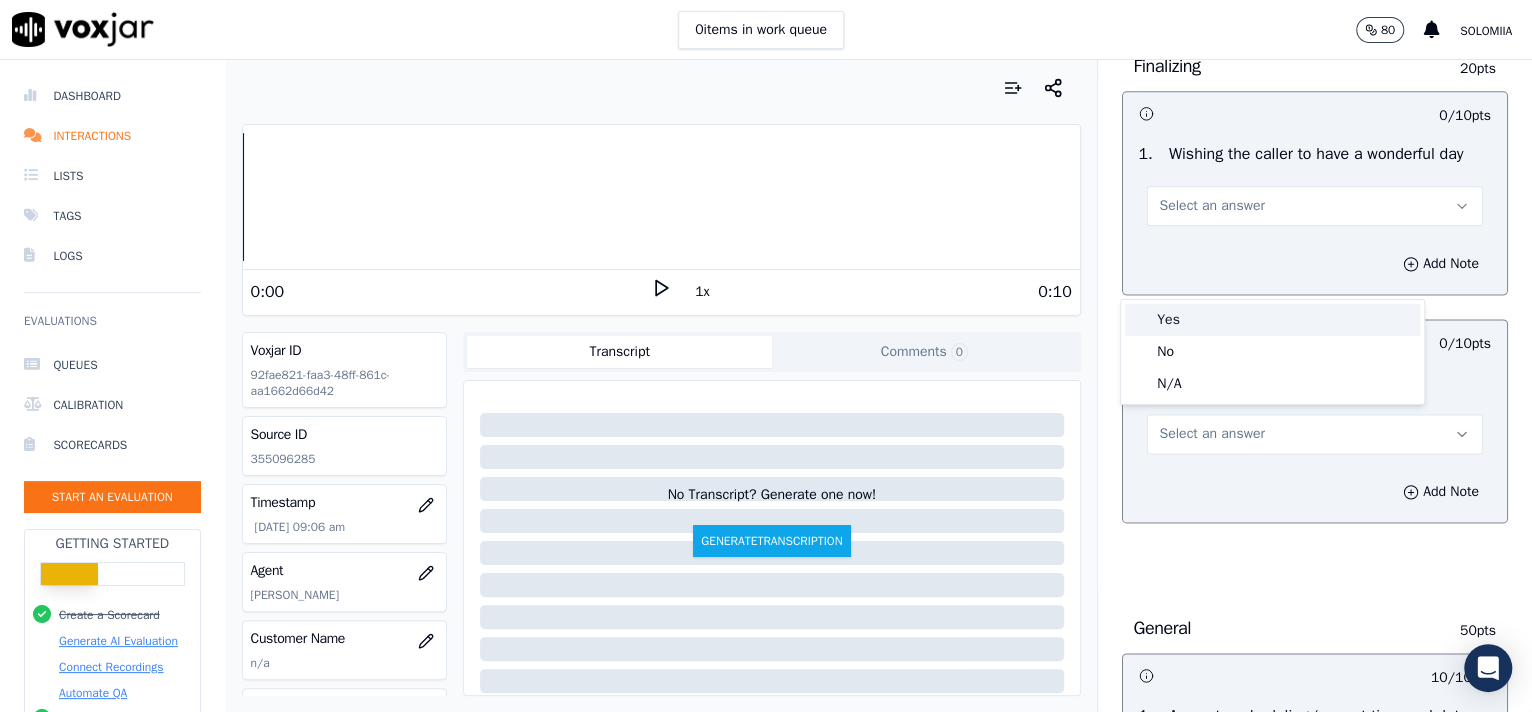 click on "Yes" at bounding box center [1272, 320] 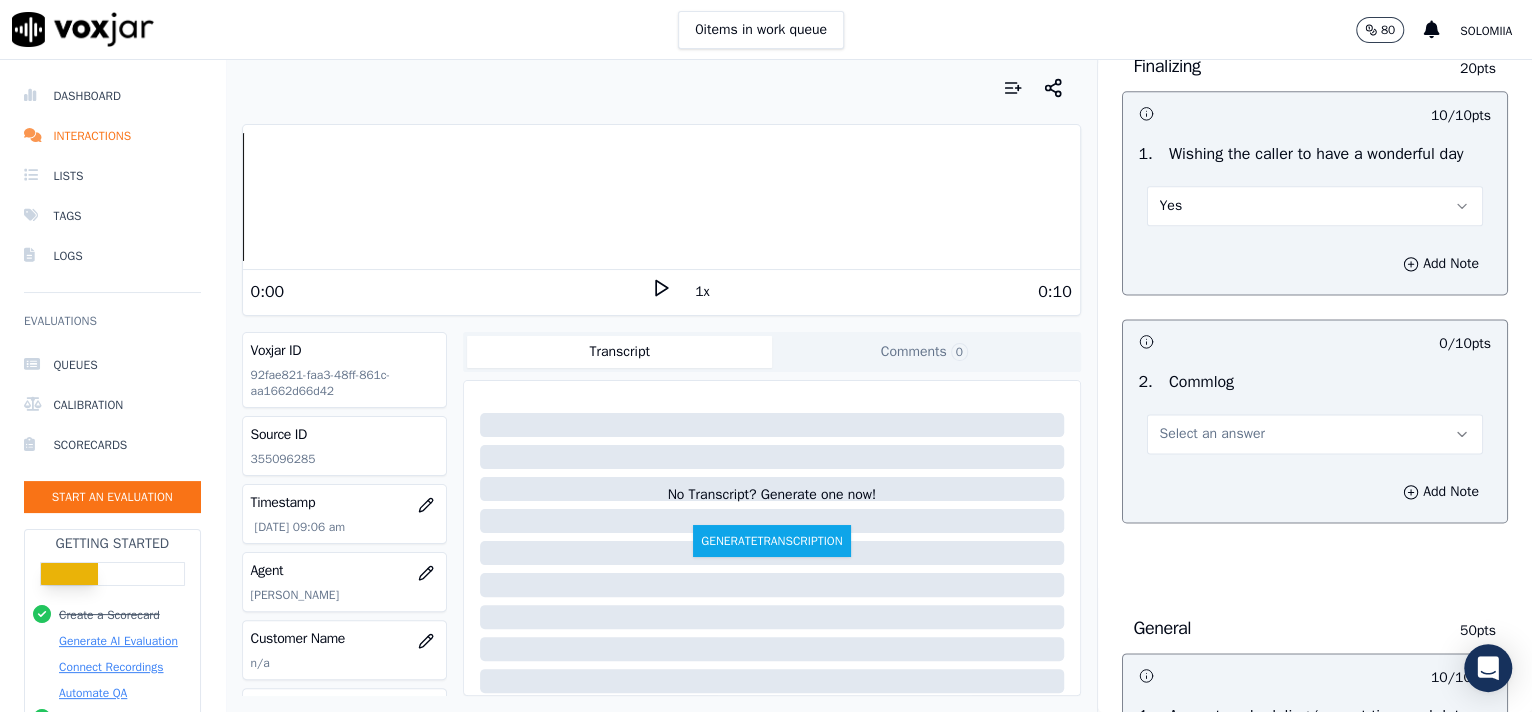 click on "Select an answer" at bounding box center (1212, 434) 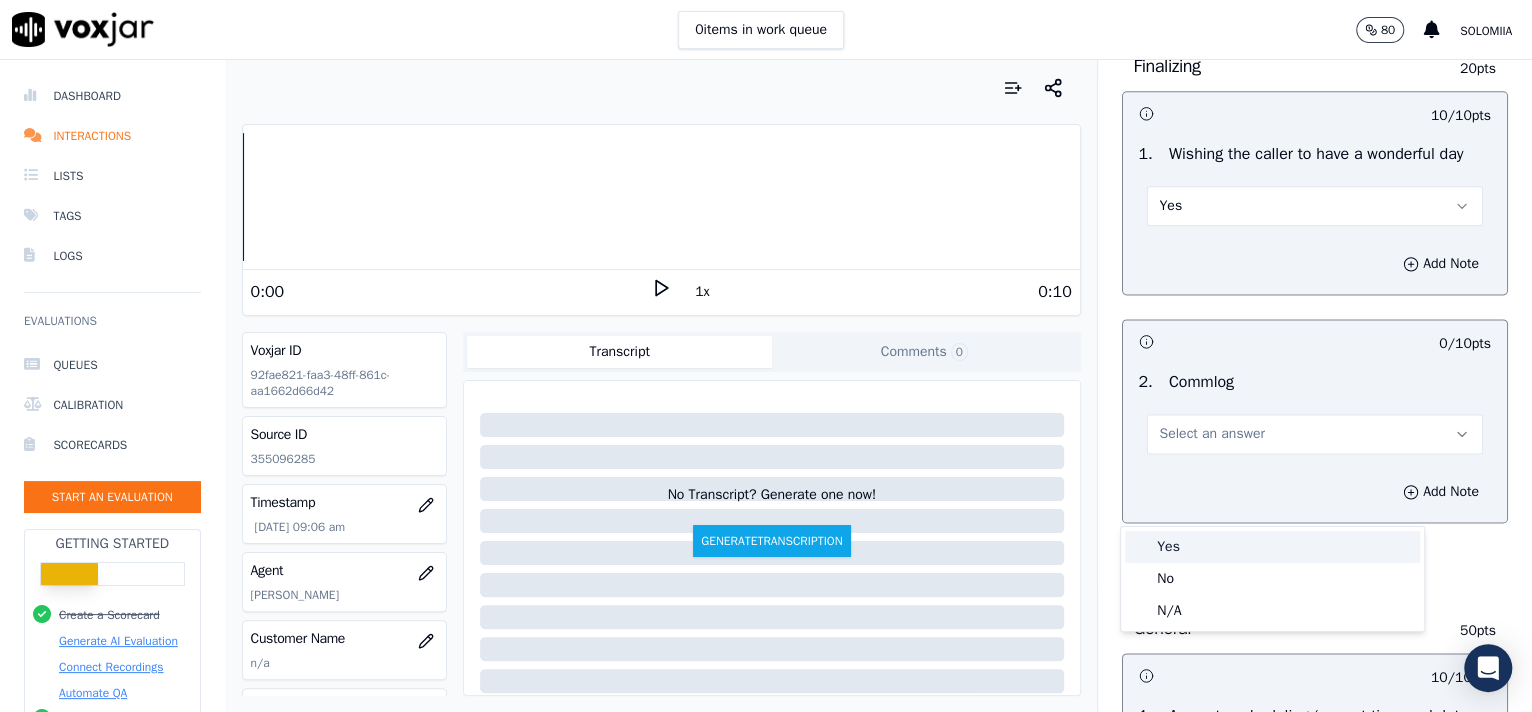 click on "Yes" at bounding box center (1272, 547) 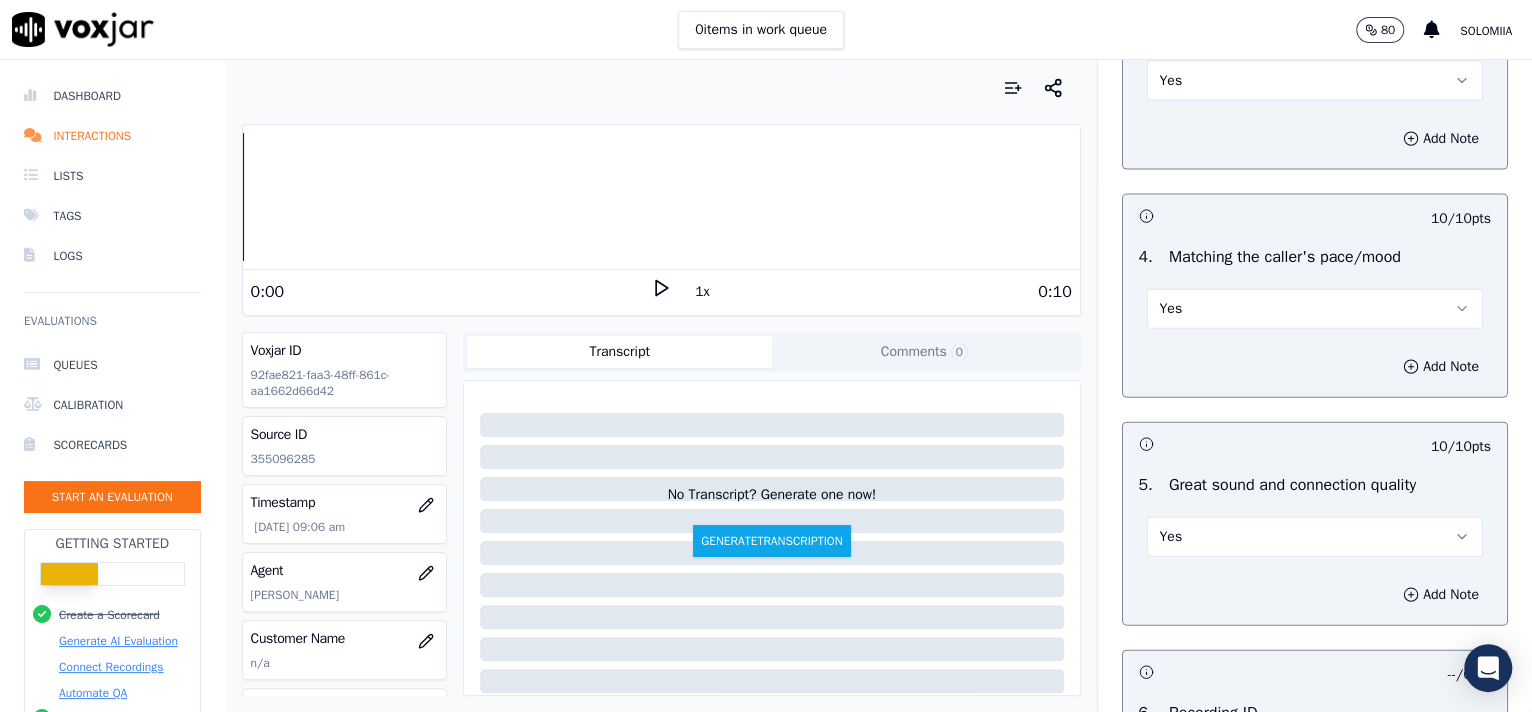 scroll, scrollTop: 2602, scrollLeft: 0, axis: vertical 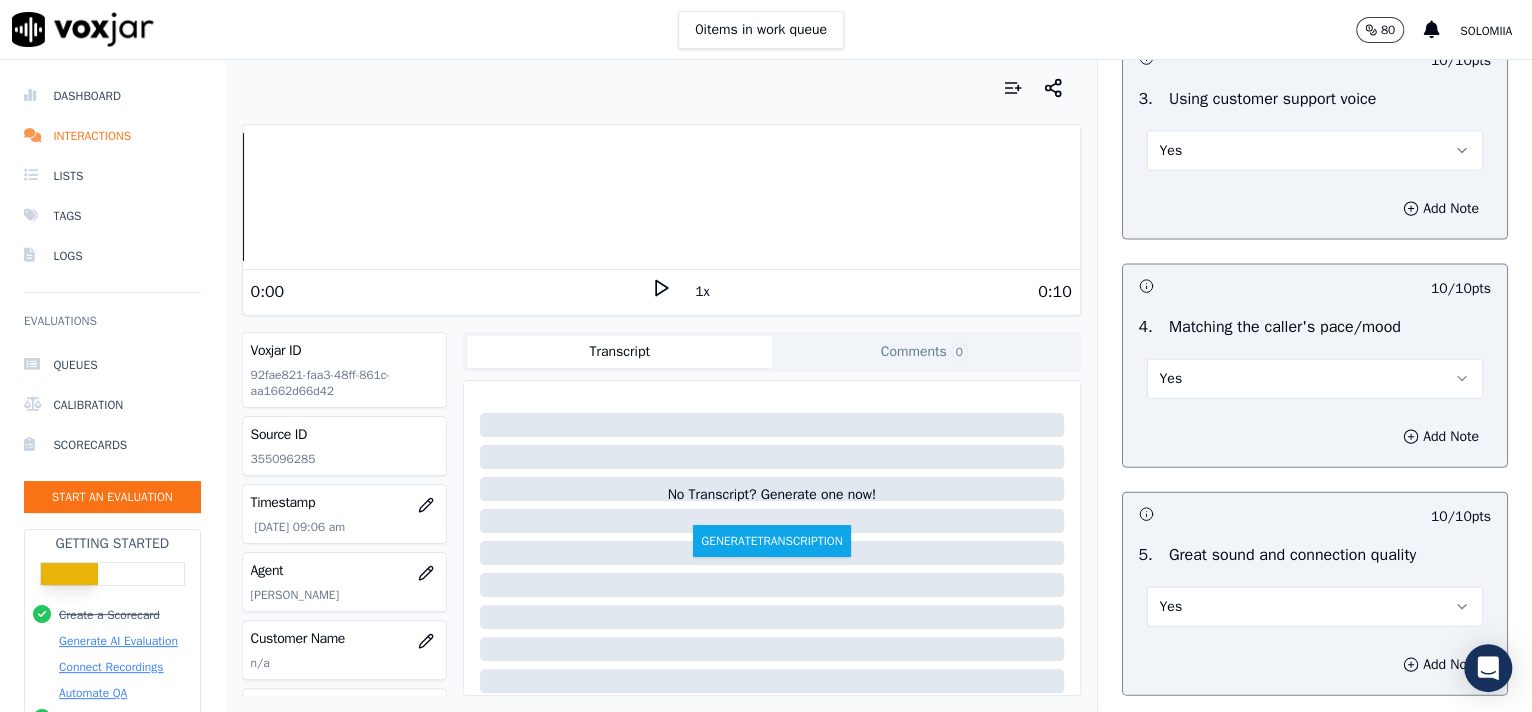 click on "Yes" at bounding box center (1315, 151) 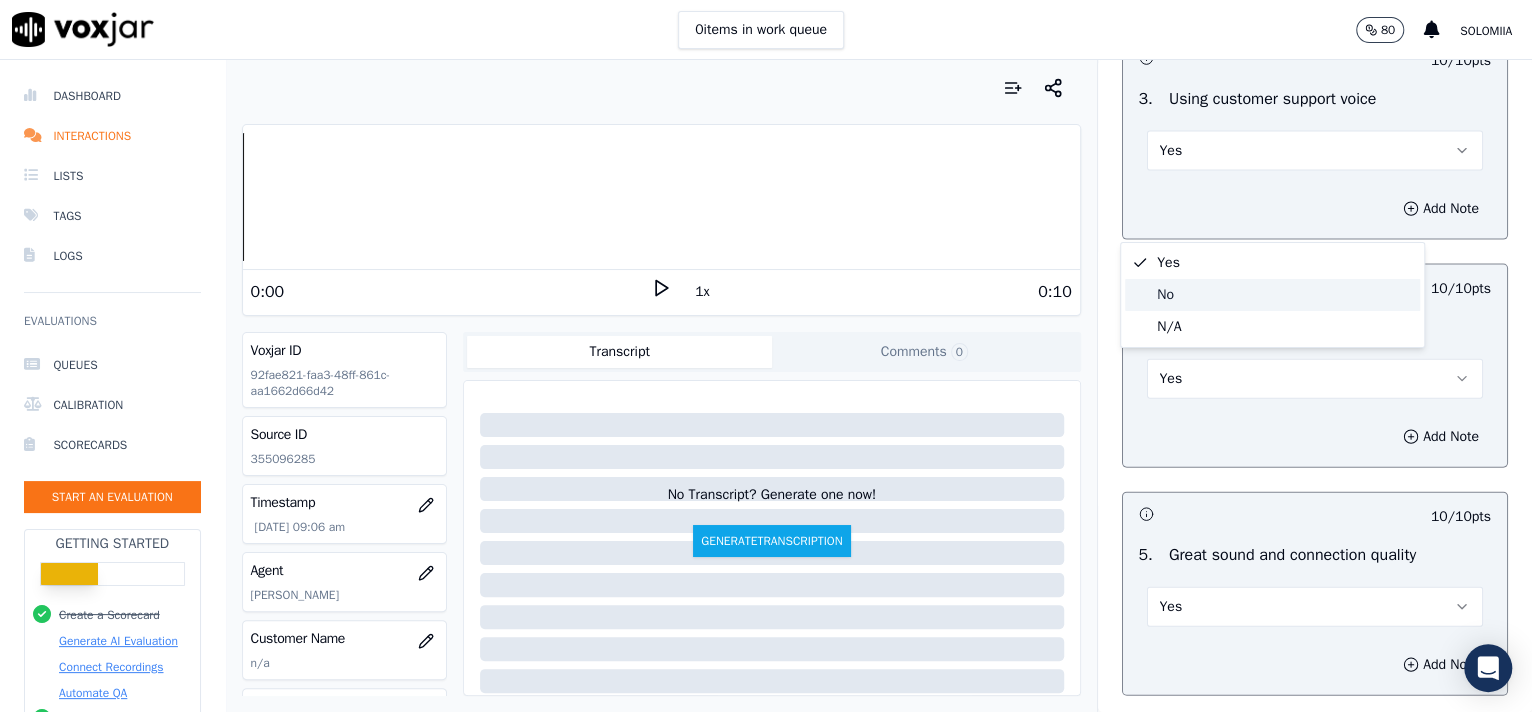 click on "No" 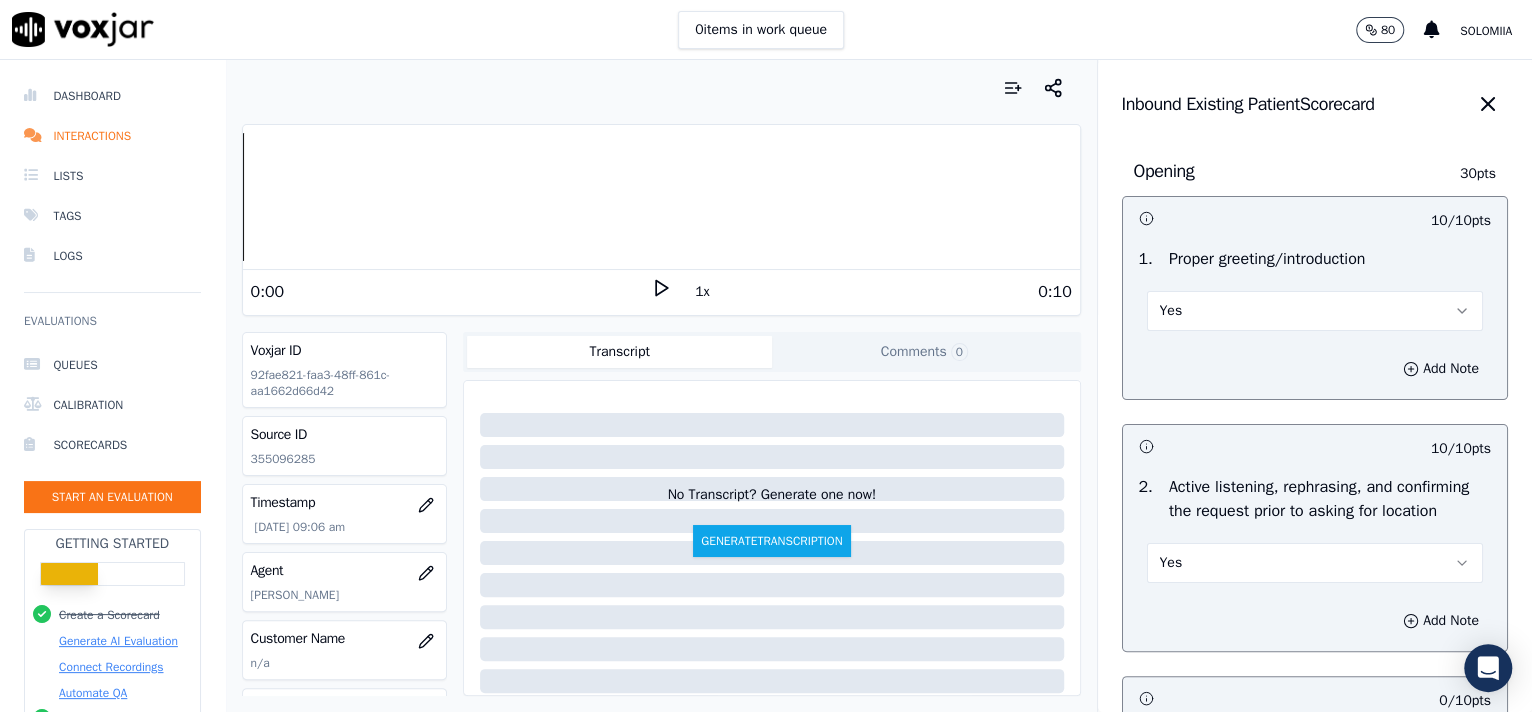 scroll, scrollTop: 3162, scrollLeft: 0, axis: vertical 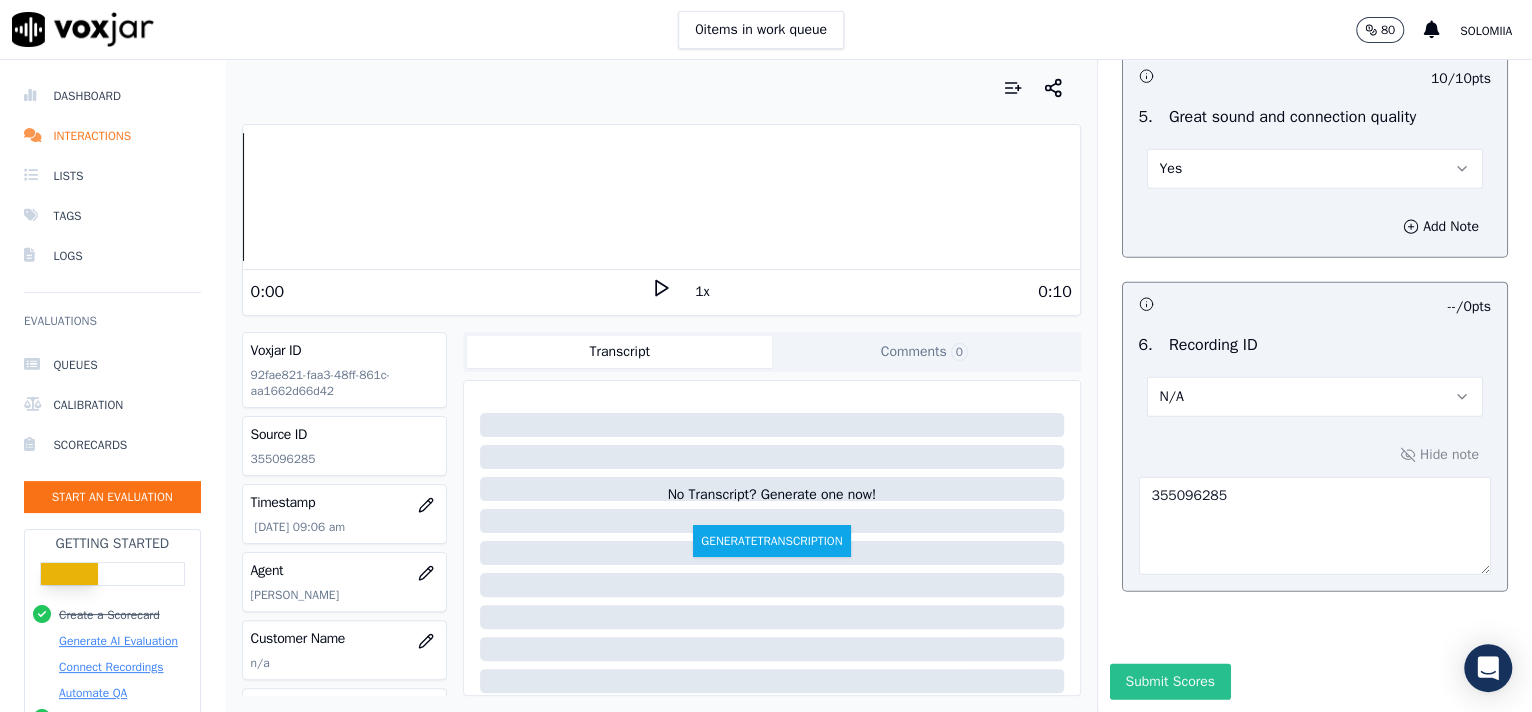 click on "Submit Scores" at bounding box center (1170, 682) 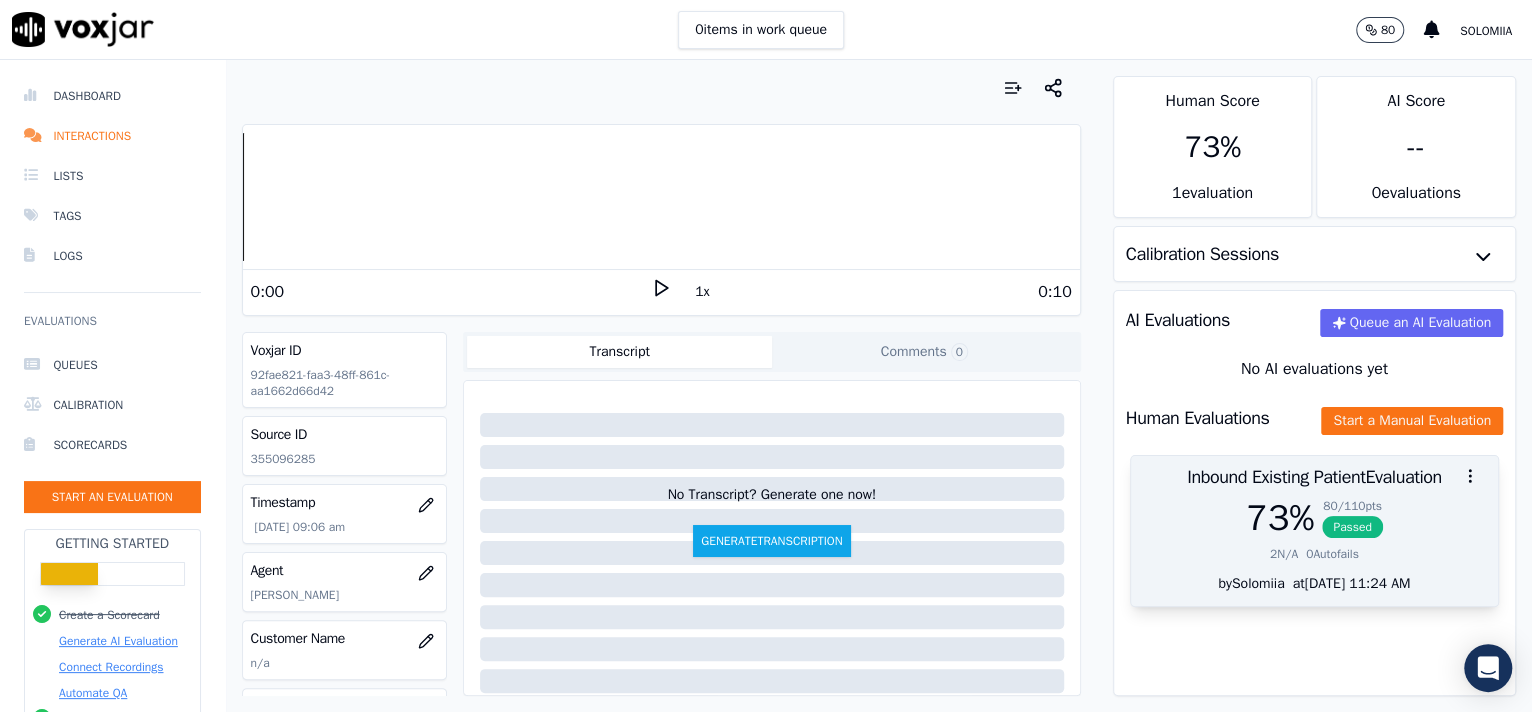 click on "73 %   80 / 110  pts   Passed" at bounding box center (1315, 518) 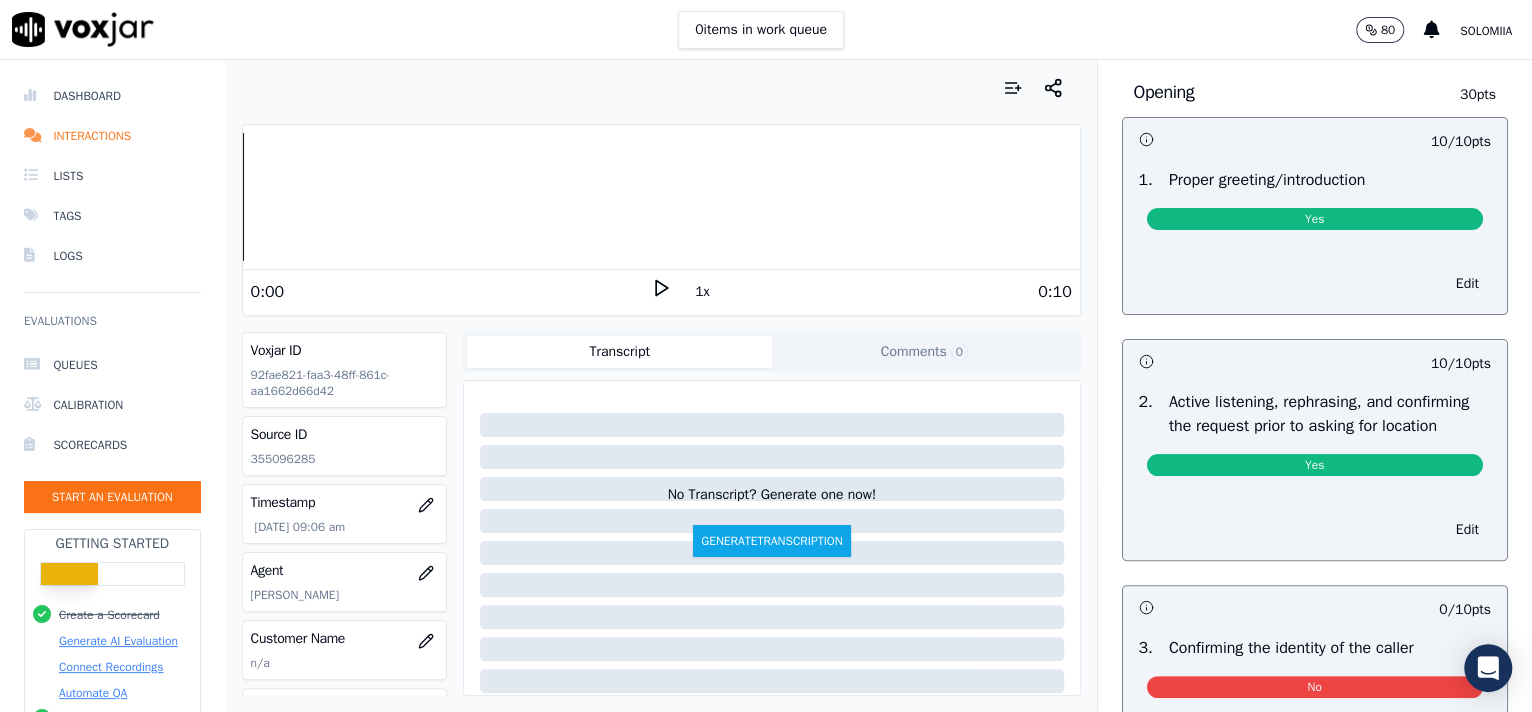 scroll, scrollTop: 39, scrollLeft: 0, axis: vertical 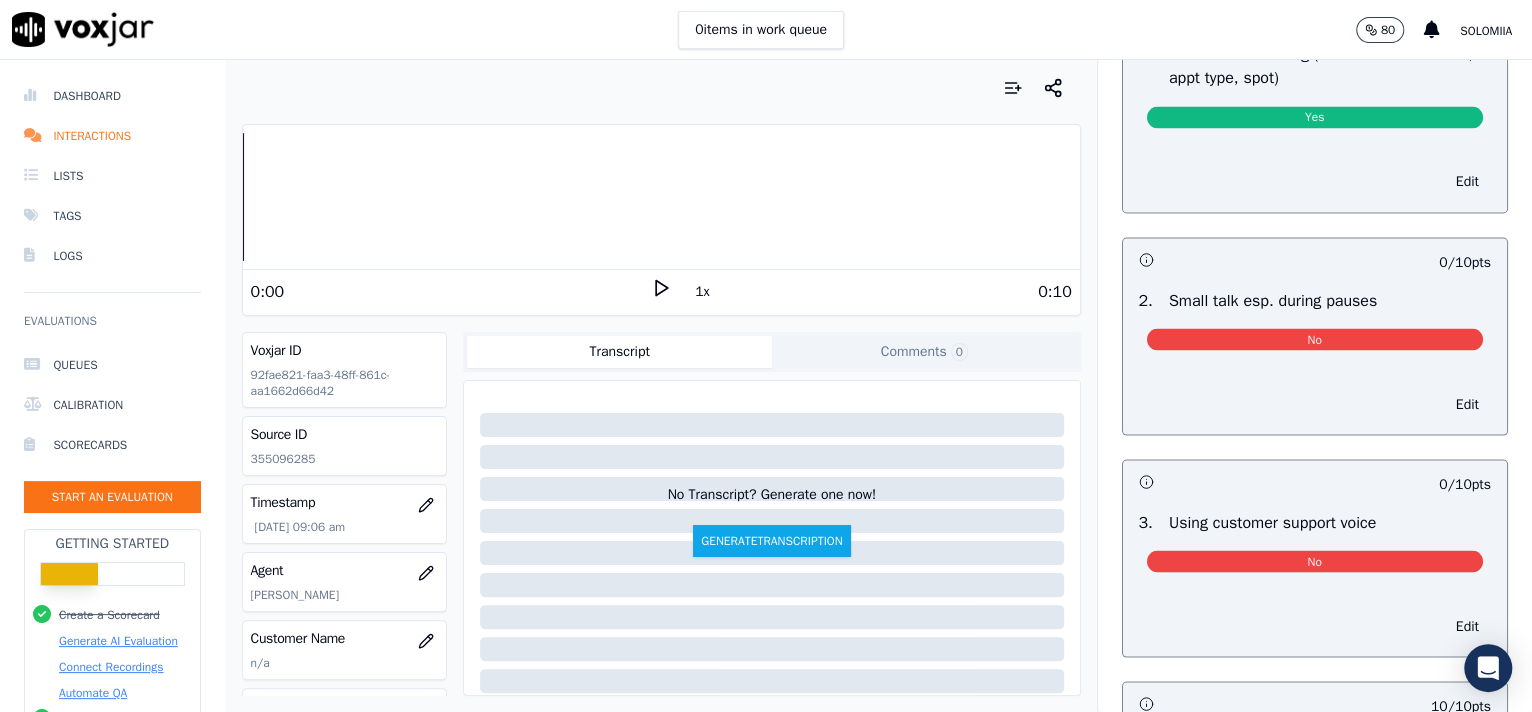 drag, startPoint x: 1240, startPoint y: 365, endPoint x: 1350, endPoint y: 372, distance: 110.2225 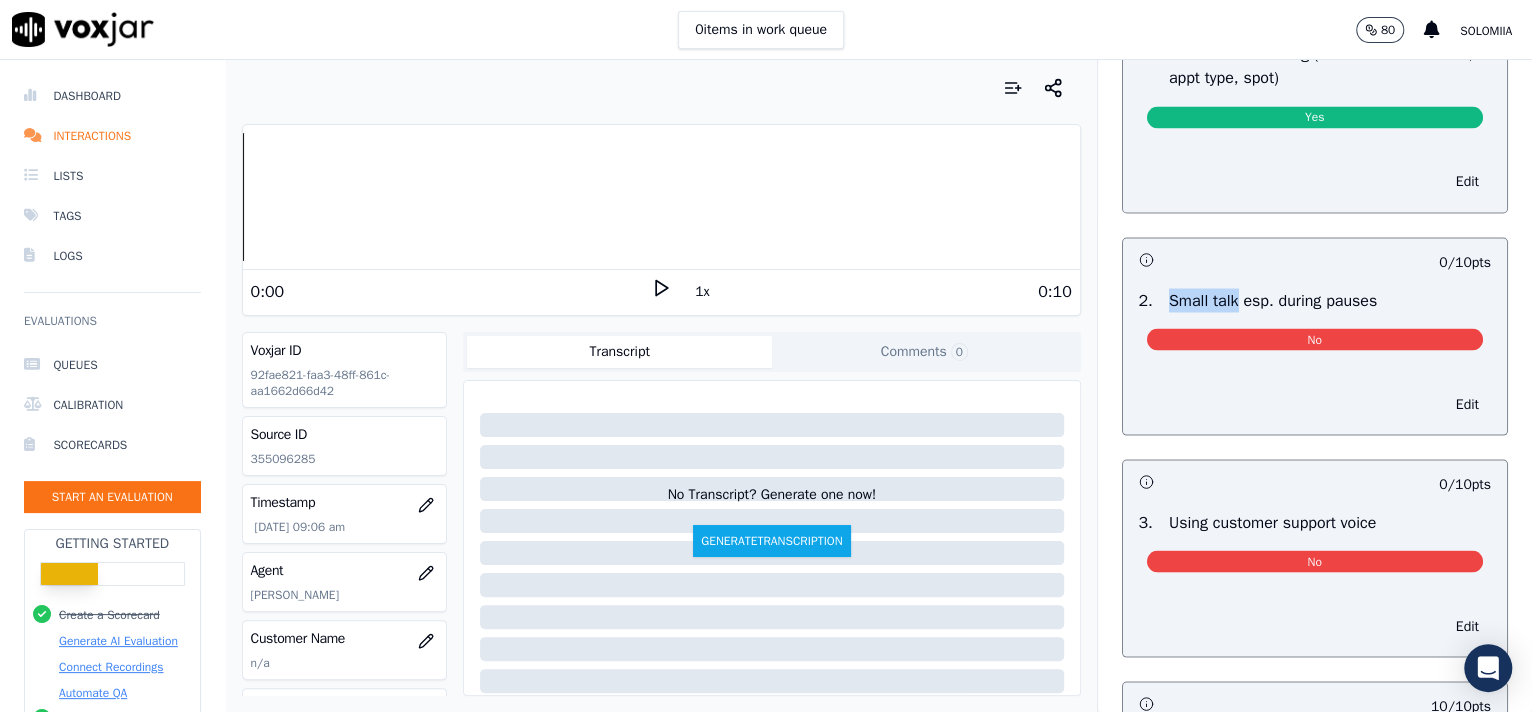 drag, startPoint x: 1209, startPoint y: 365, endPoint x: 1137, endPoint y: 362, distance: 72.06247 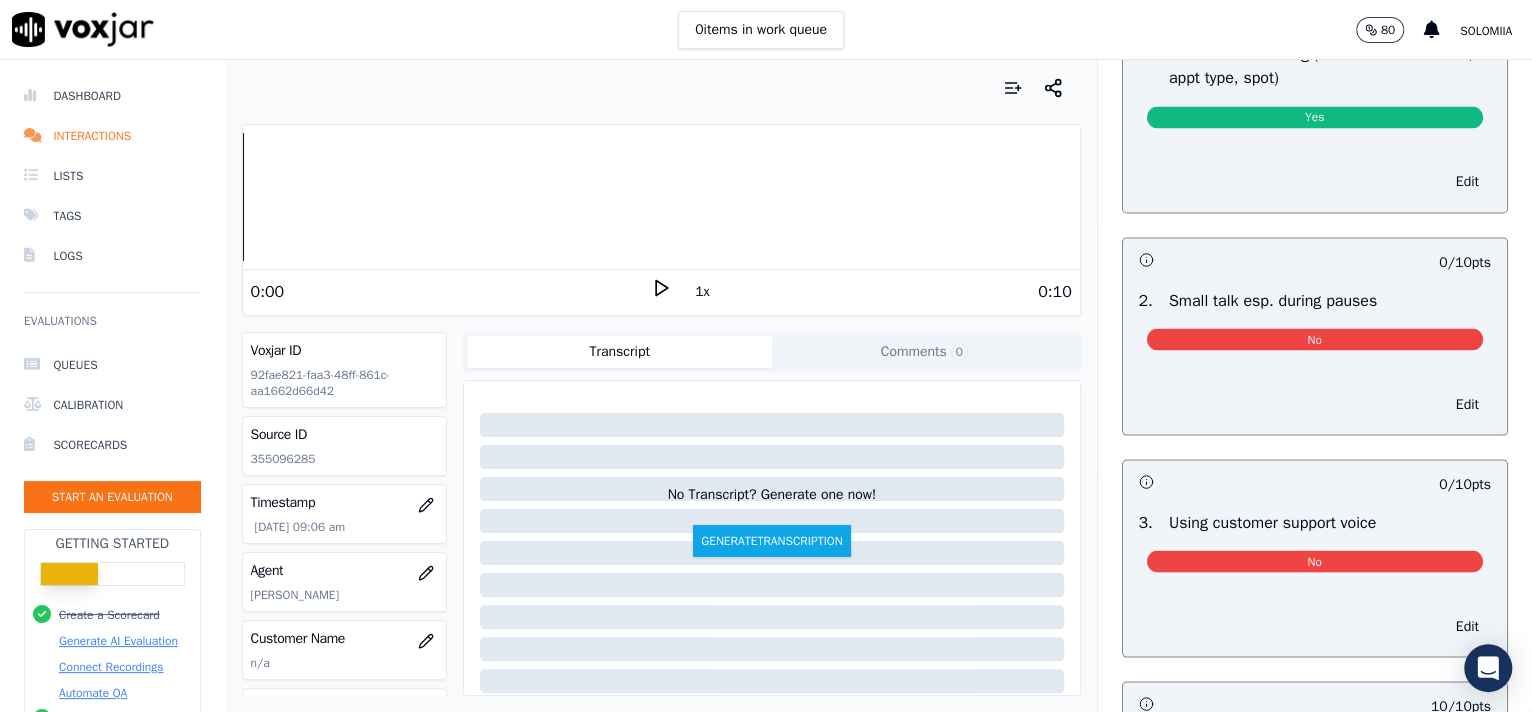 drag, startPoint x: 1137, startPoint y: 362, endPoint x: 1293, endPoint y: 320, distance: 161.55495 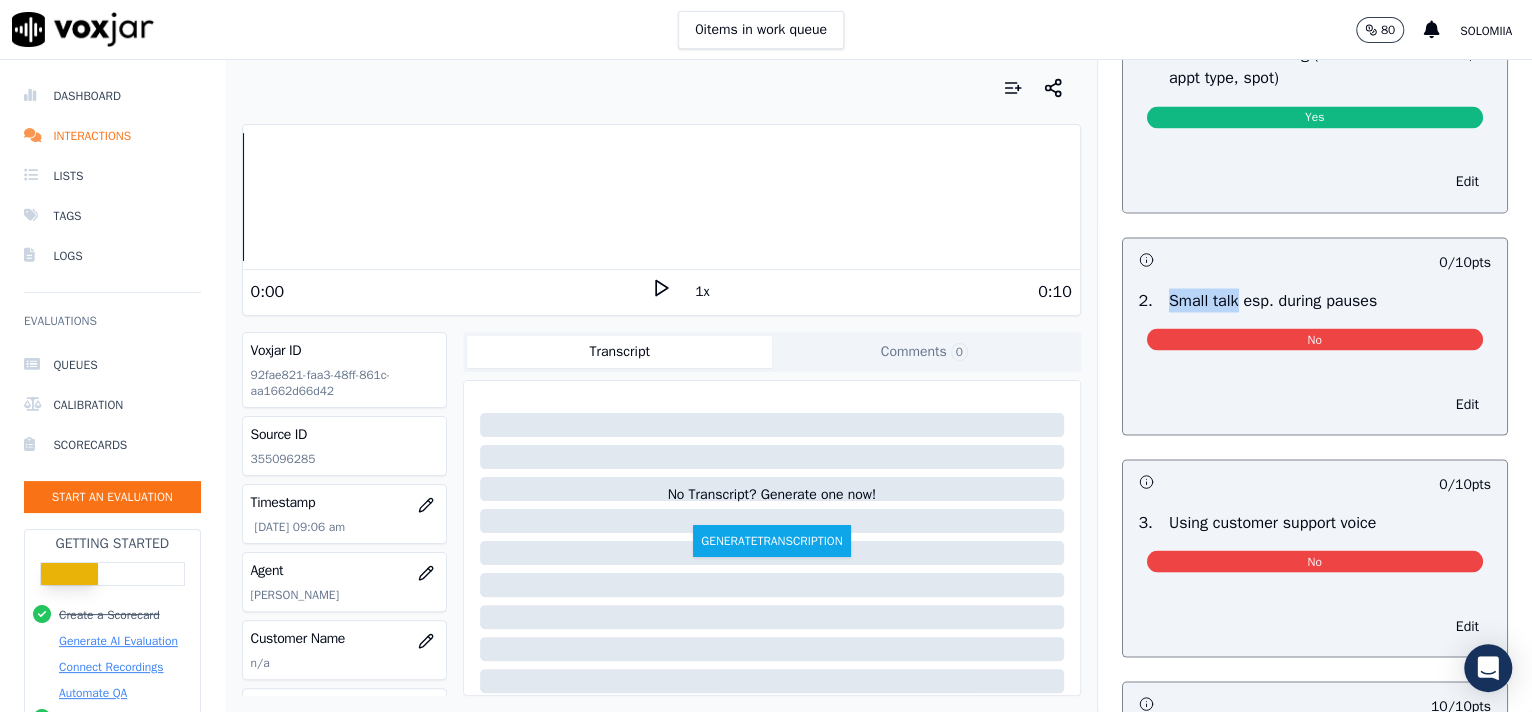 drag, startPoint x: 1208, startPoint y: 368, endPoint x: 1146, endPoint y: 363, distance: 62.201286 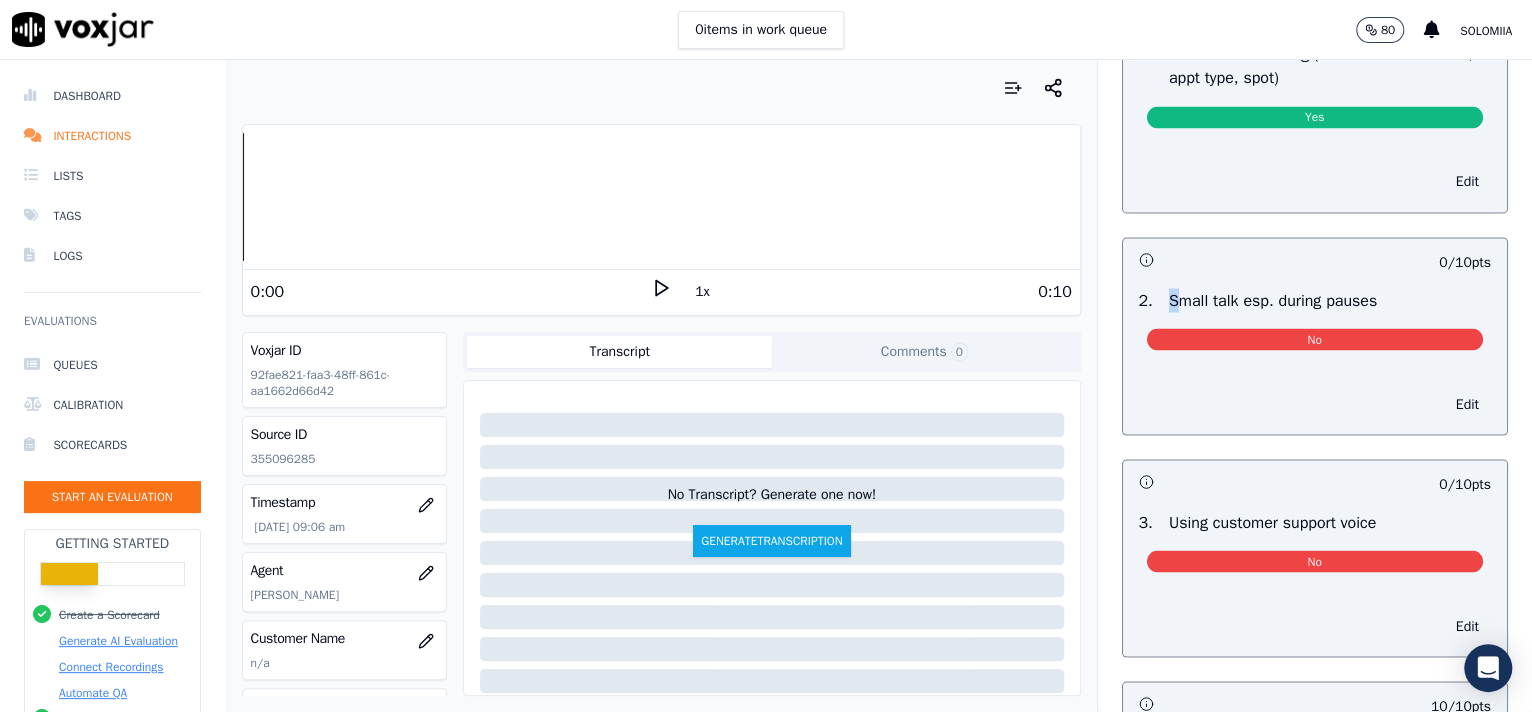 click on "Small talk esp. during pauses" at bounding box center (1273, 300) 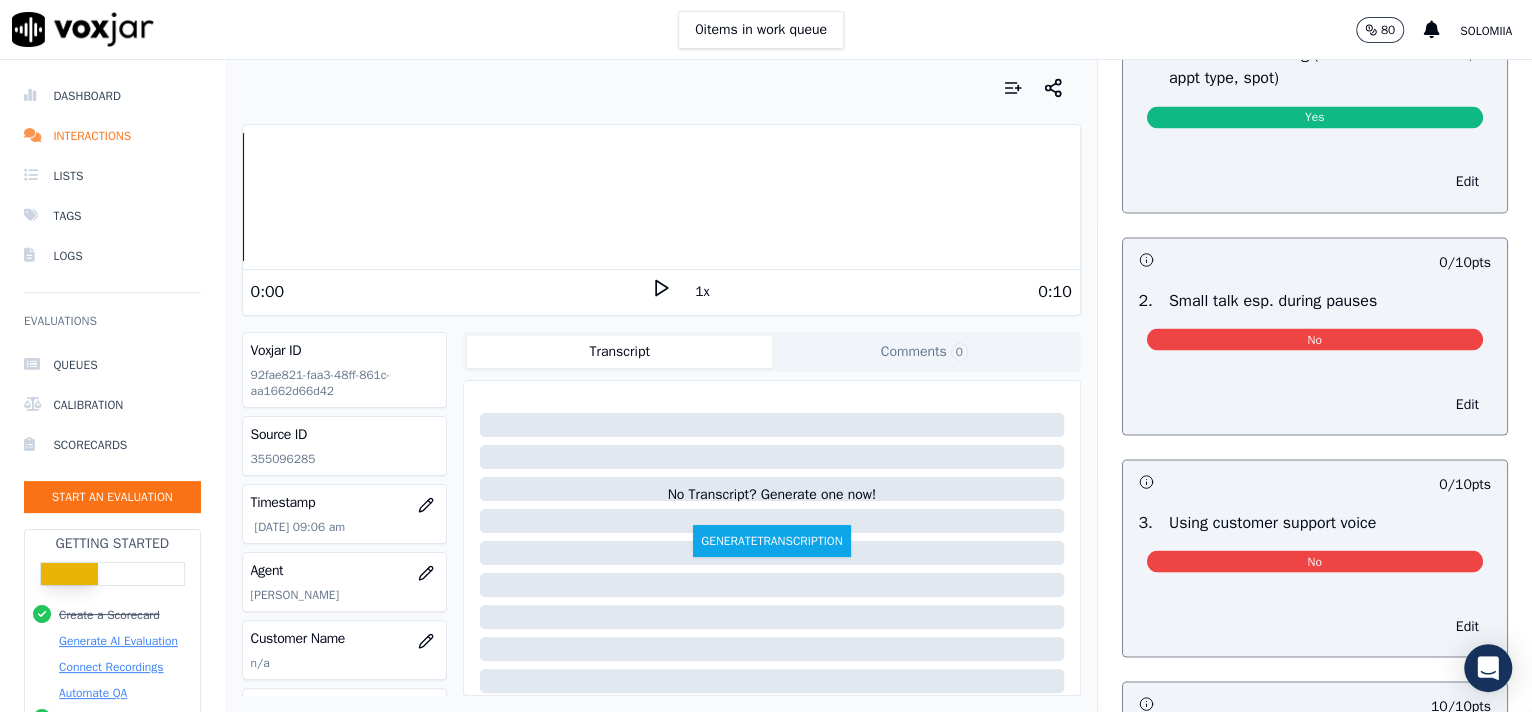 drag, startPoint x: 1146, startPoint y: 363, endPoint x: 1292, endPoint y: 365, distance: 146.0137 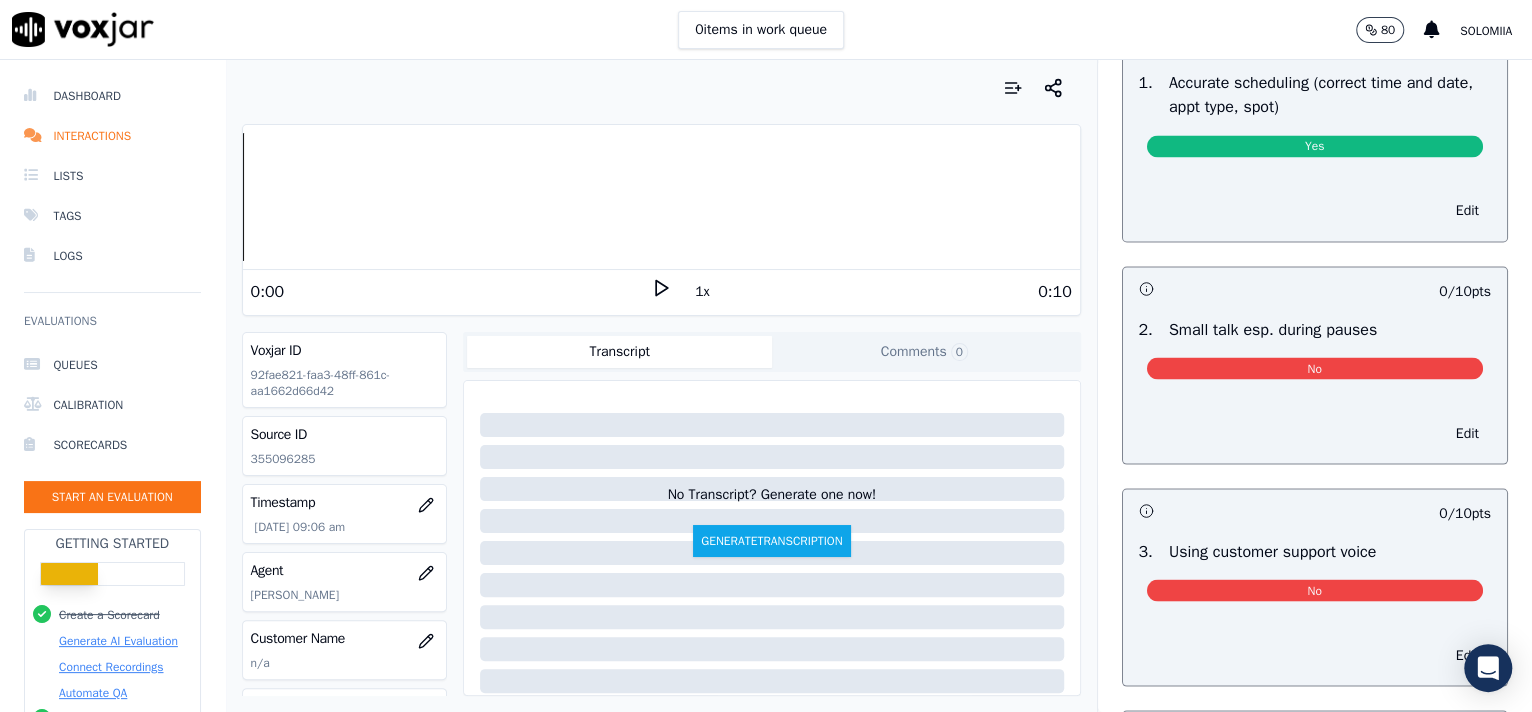 scroll, scrollTop: 2051, scrollLeft: 0, axis: vertical 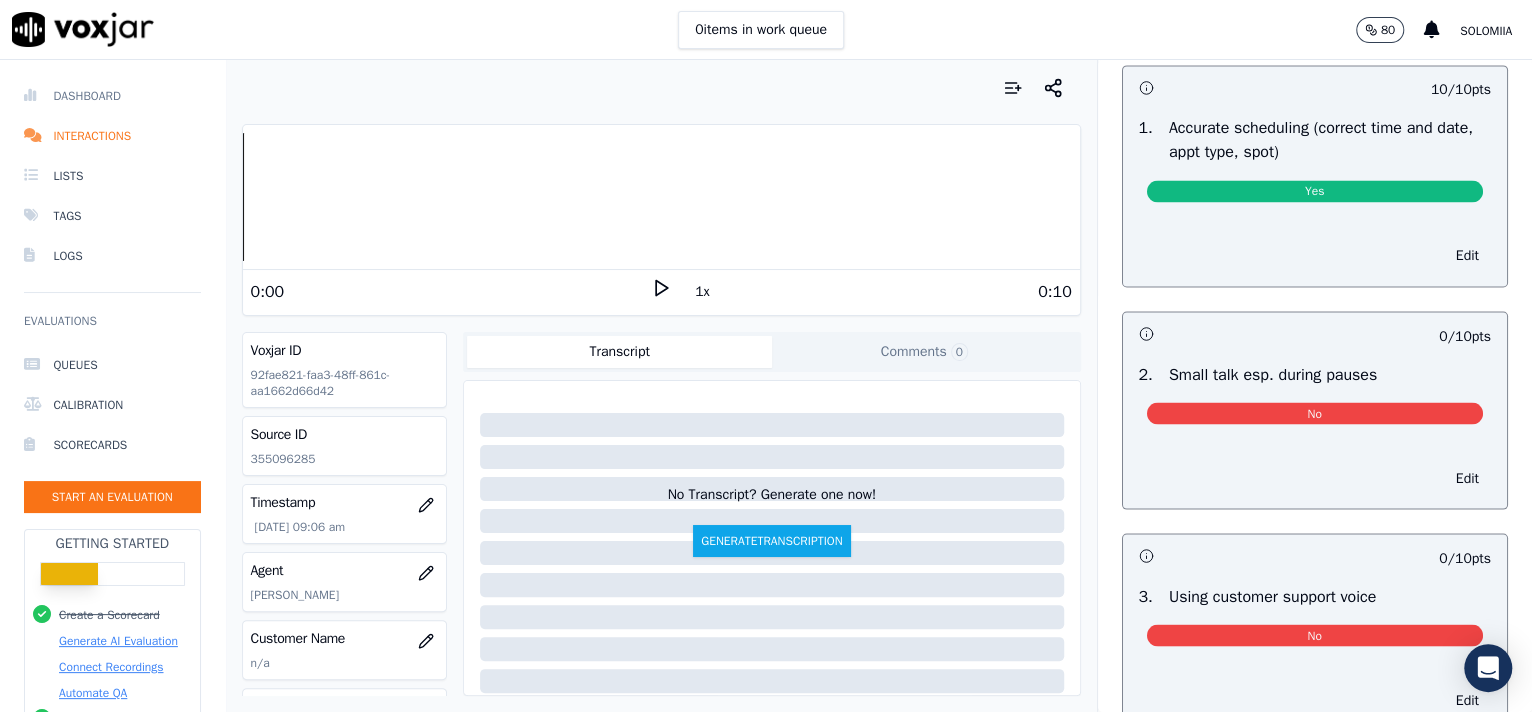 click on "Dashboard" at bounding box center (112, 96) 